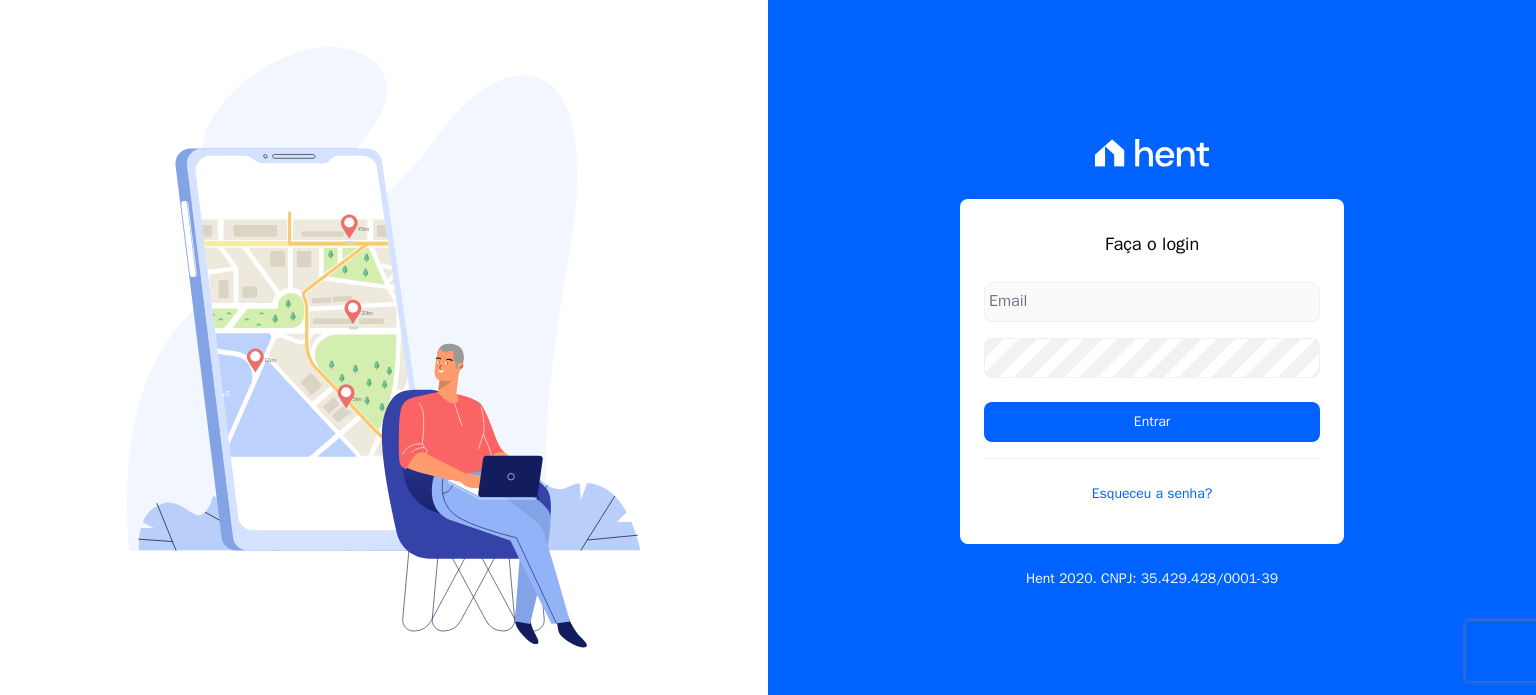 scroll, scrollTop: 0, scrollLeft: 0, axis: both 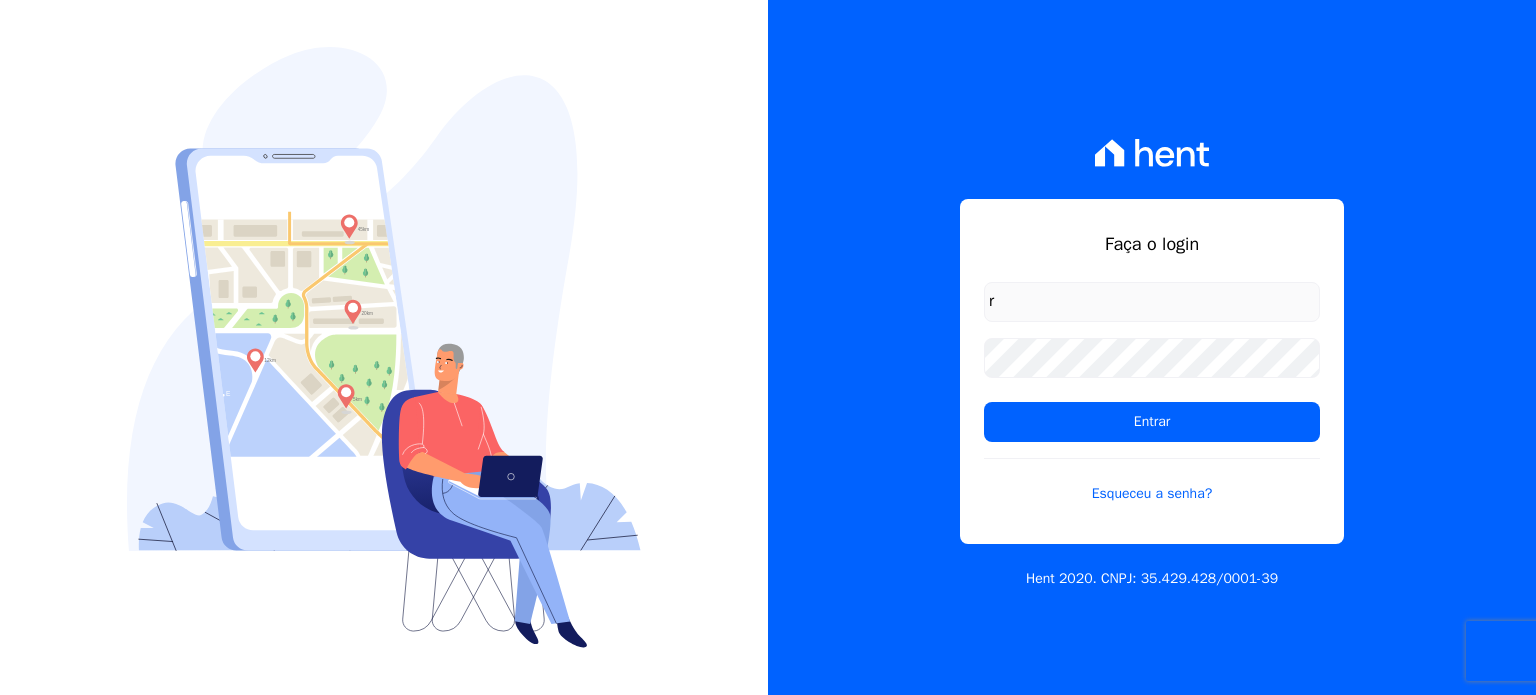 type on "[USERNAME]@[DOMAIN].com.br" 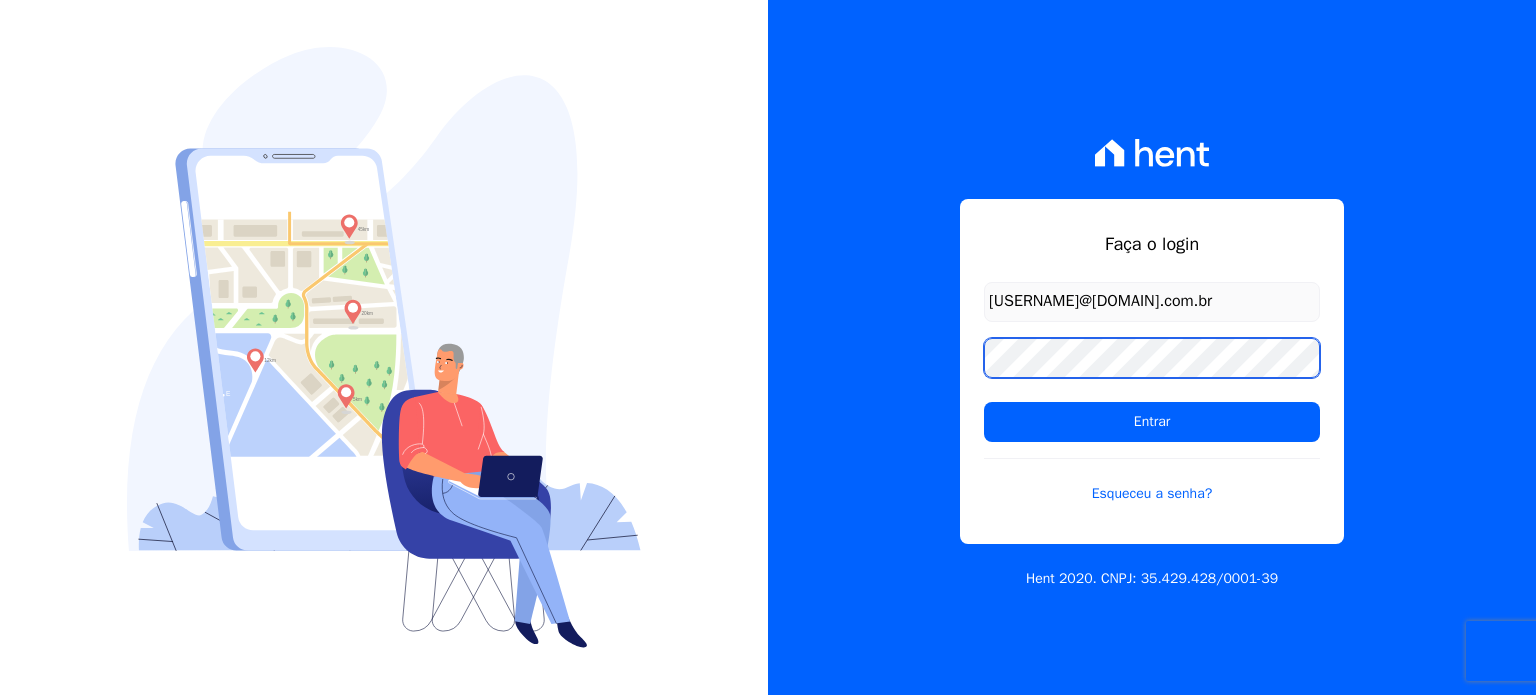 click on "Entrar" at bounding box center [1152, 422] 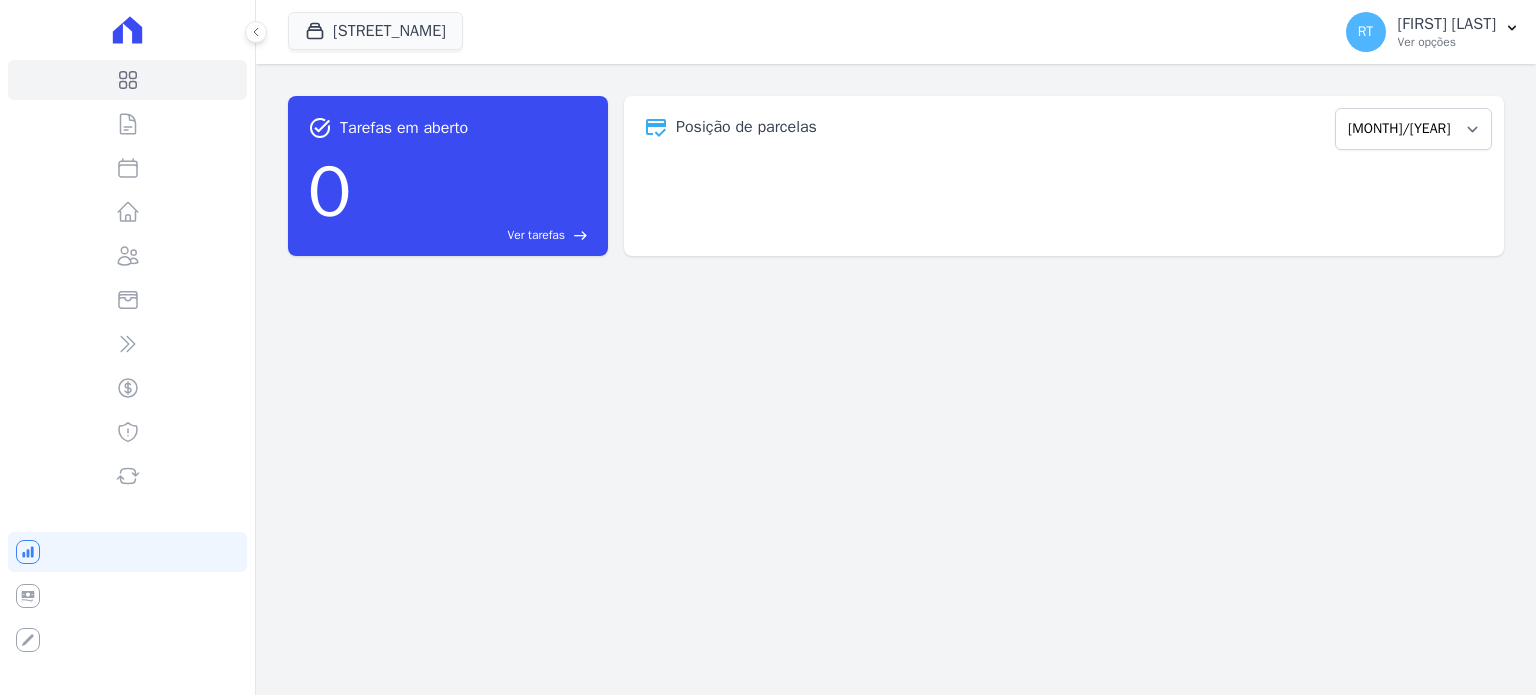 scroll, scrollTop: 0, scrollLeft: 0, axis: both 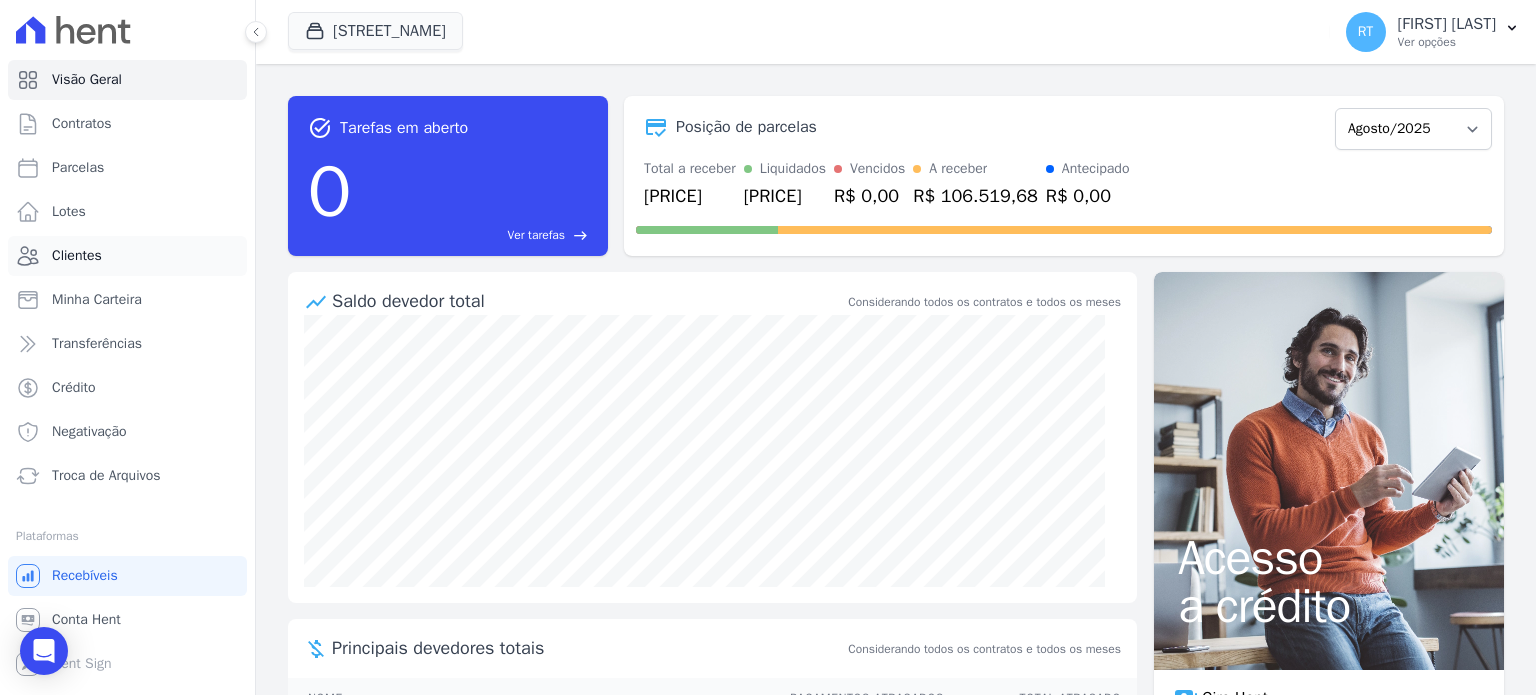 click on "Clientes" at bounding box center [77, 256] 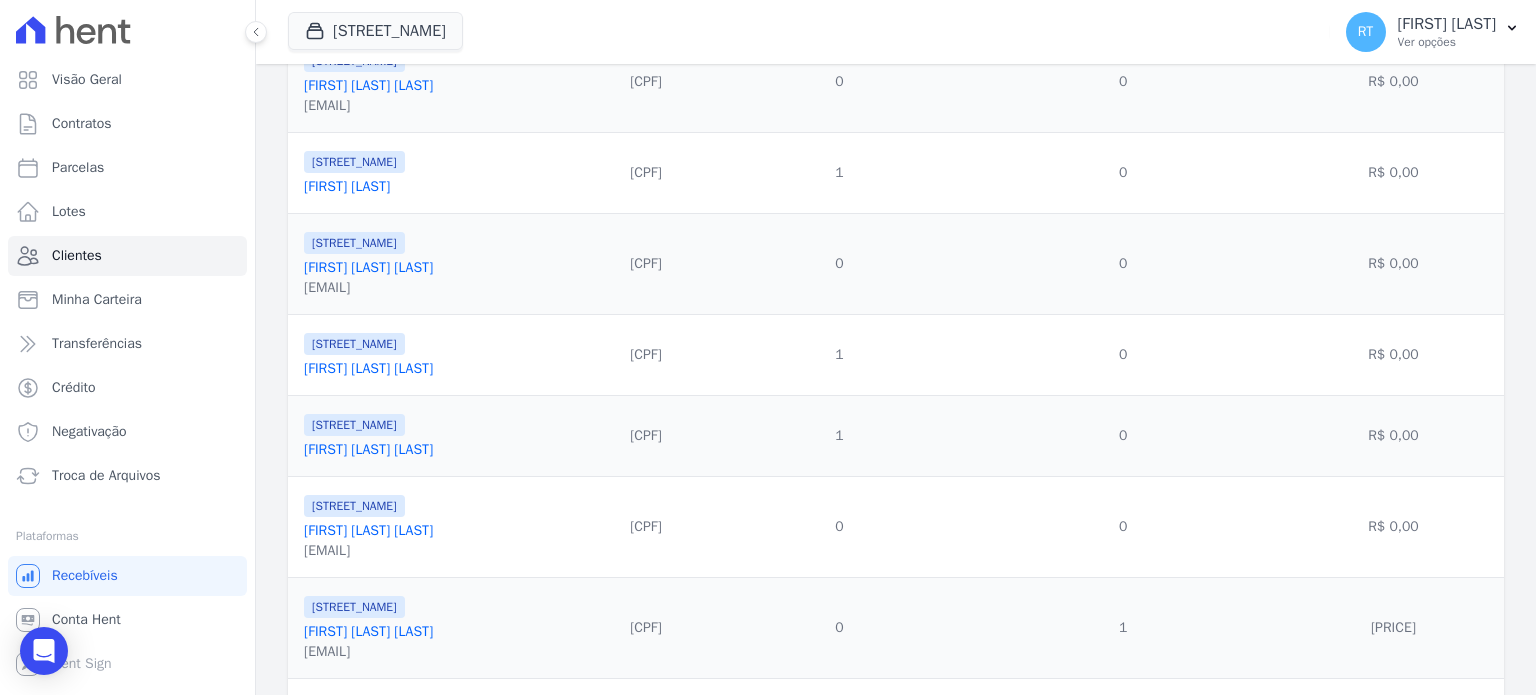 scroll, scrollTop: 2002, scrollLeft: 0, axis: vertical 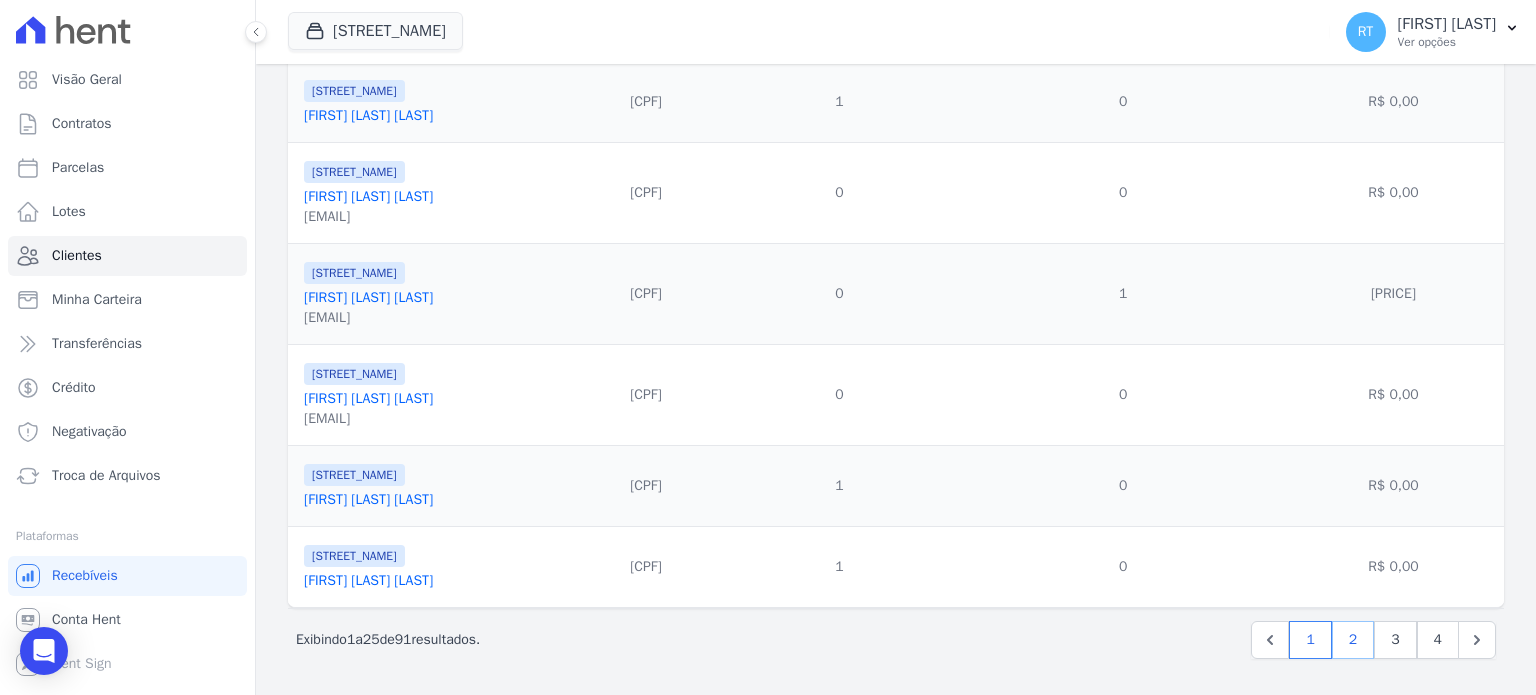 click on "2" at bounding box center (1353, 640) 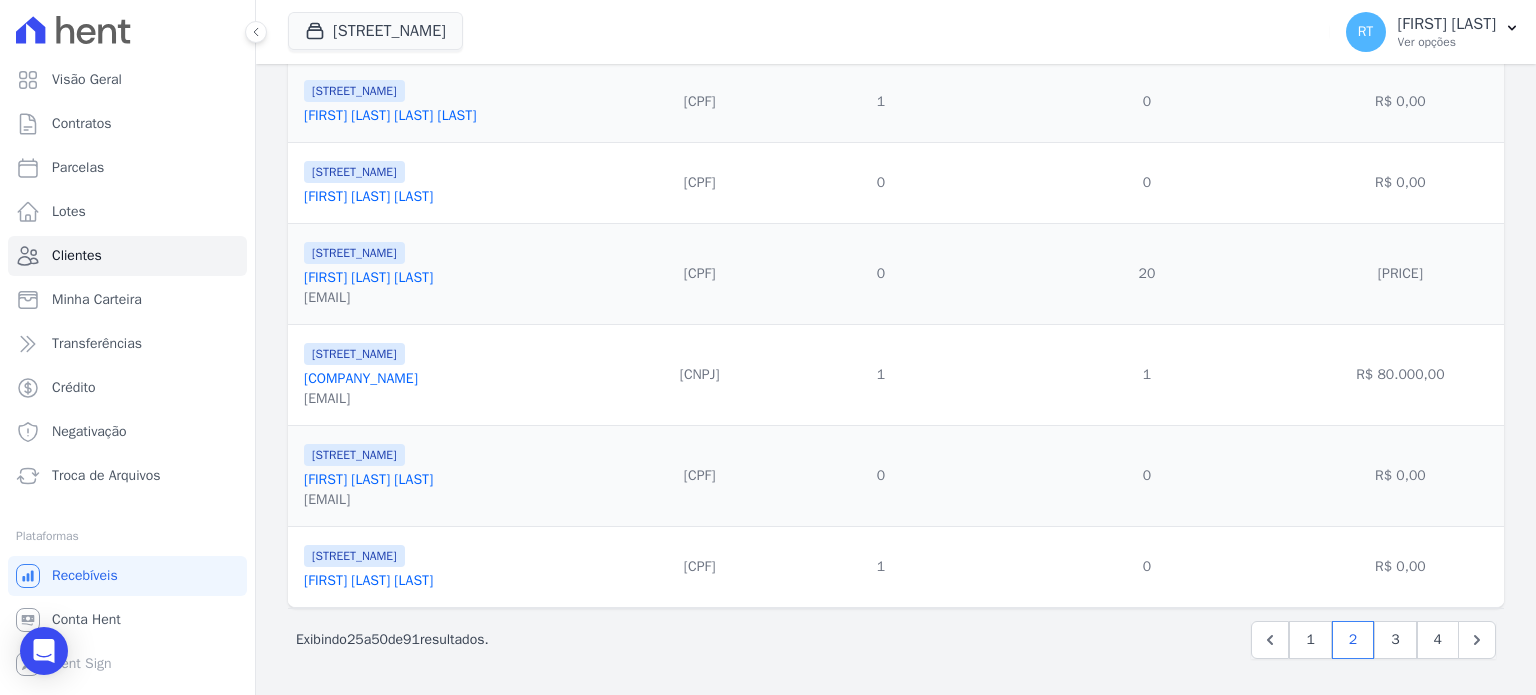 scroll, scrollTop: 1982, scrollLeft: 0, axis: vertical 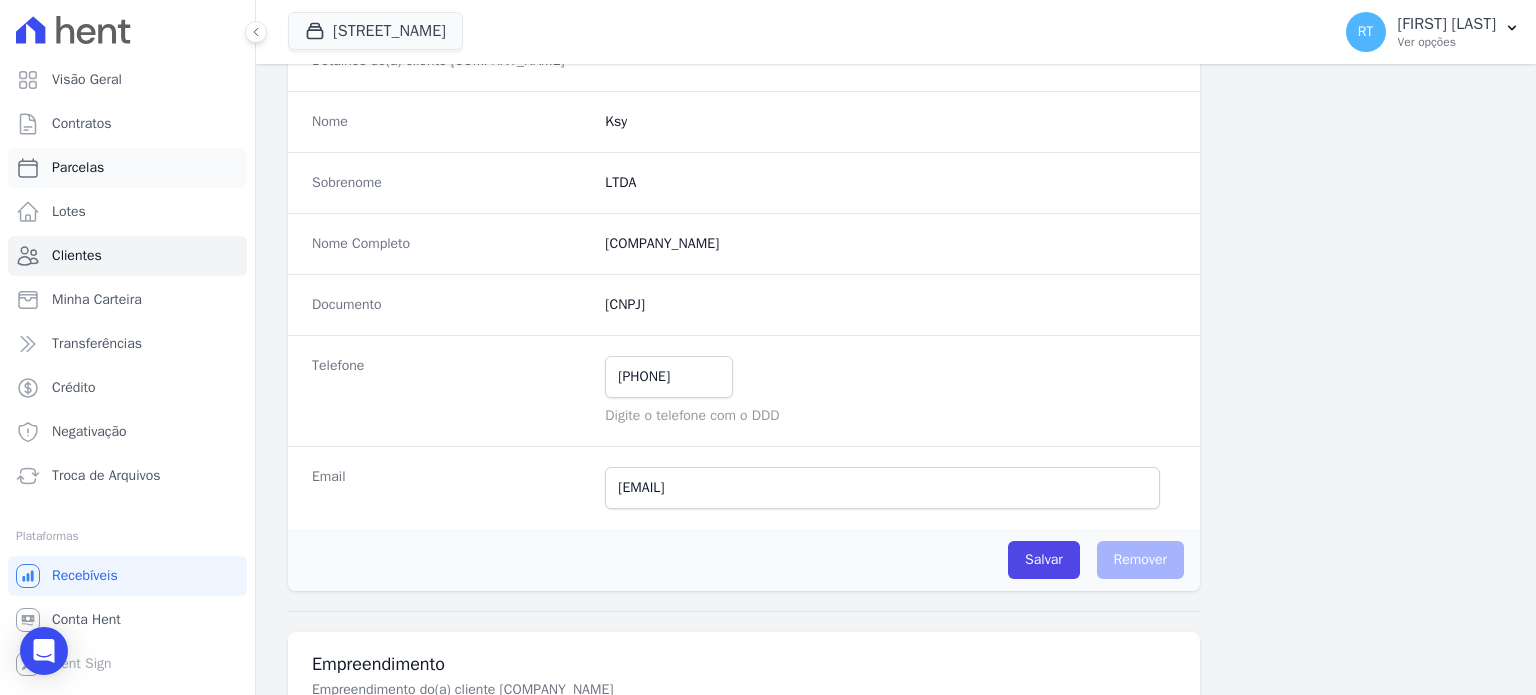 click on "Parcelas" at bounding box center [78, 168] 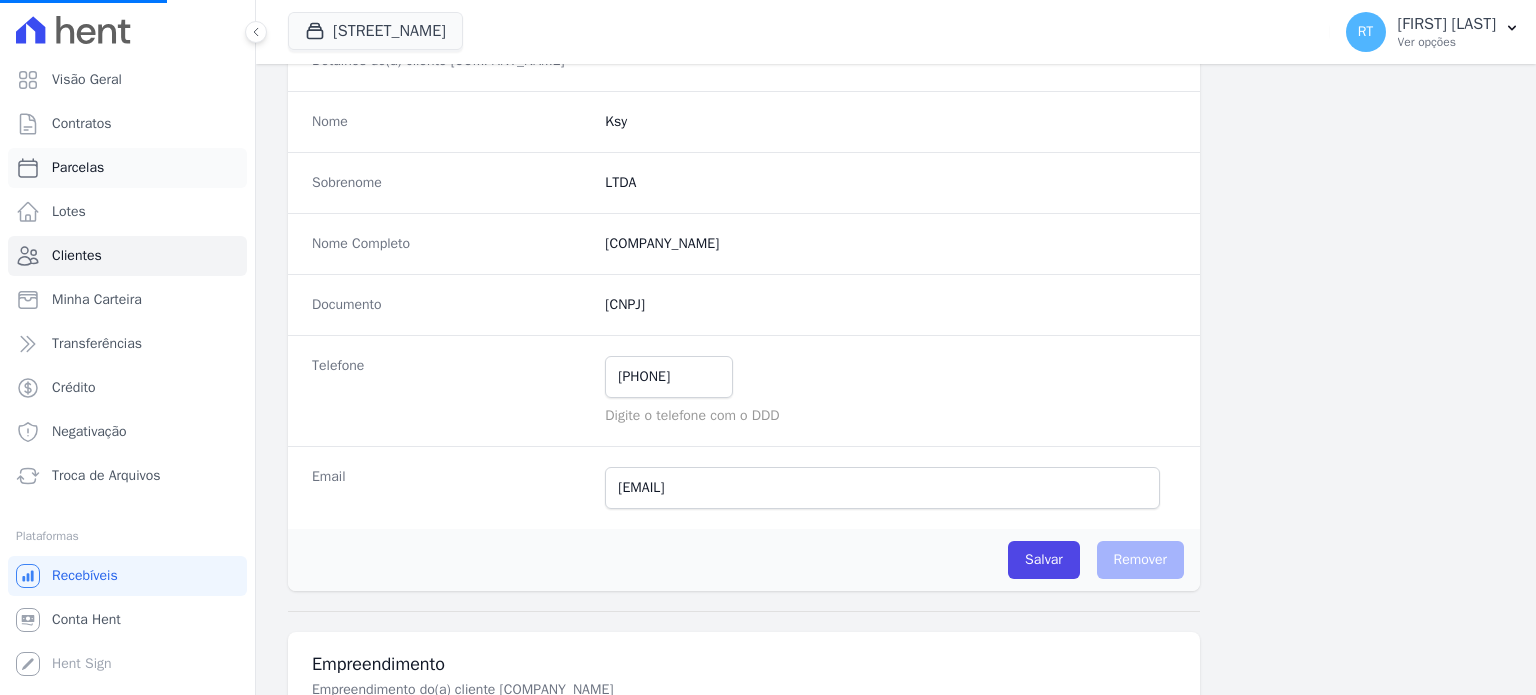 select 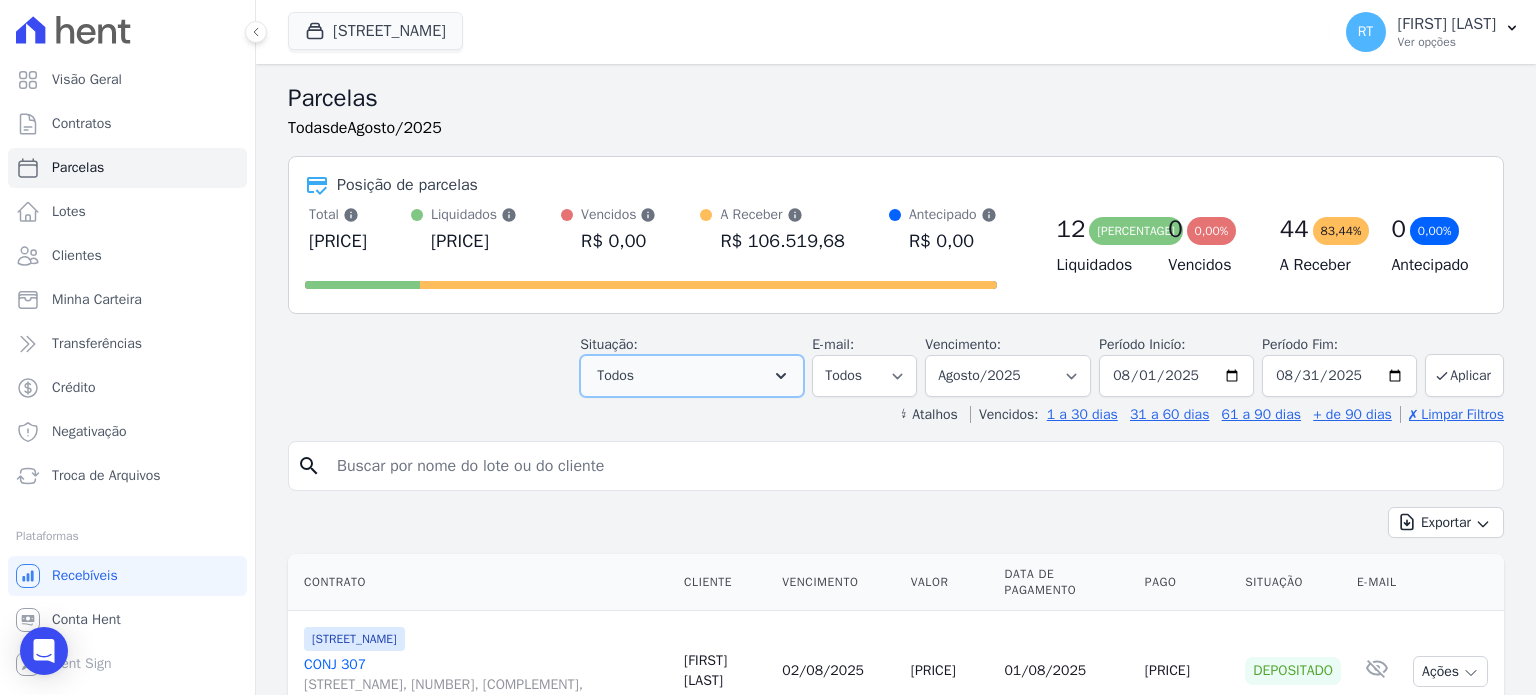 click 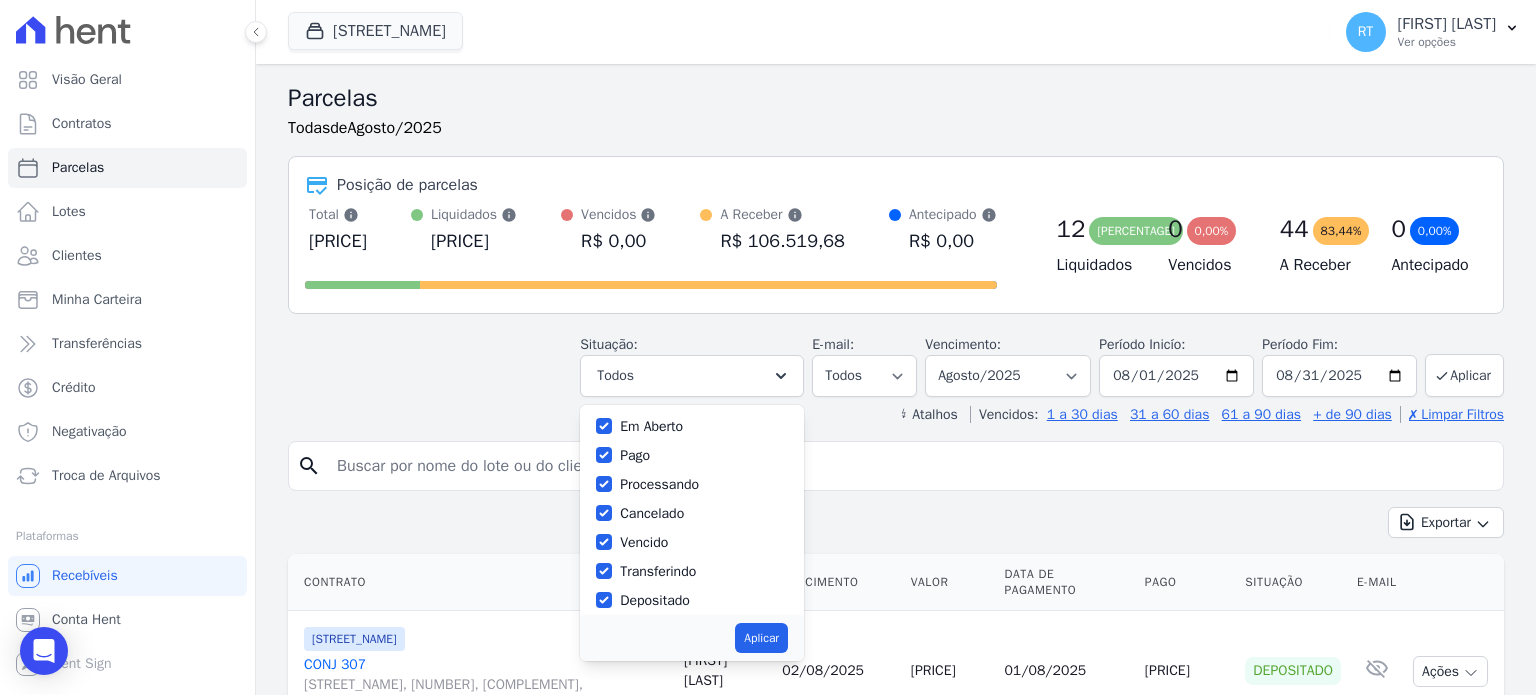 scroll, scrollTop: 70, scrollLeft: 0, axis: vertical 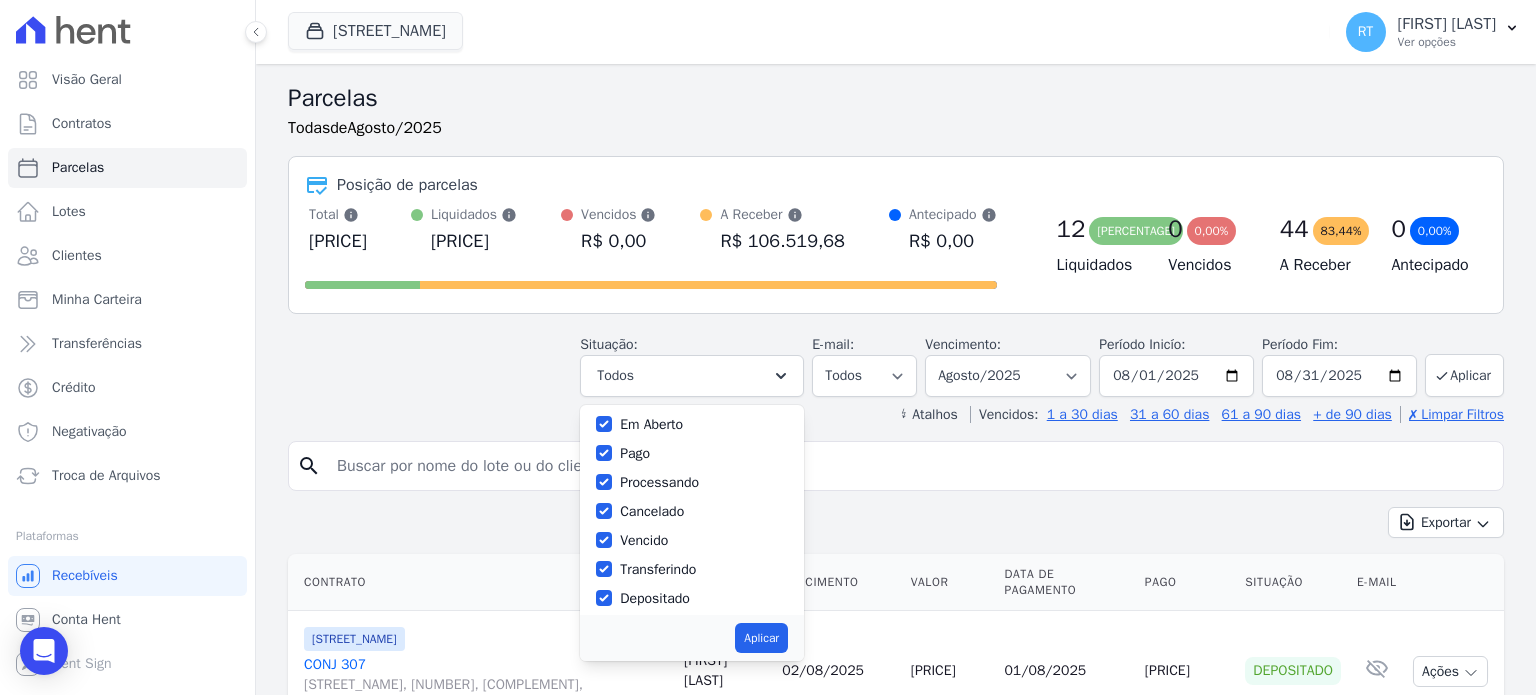 click on "Vencido" at bounding box center [644, 540] 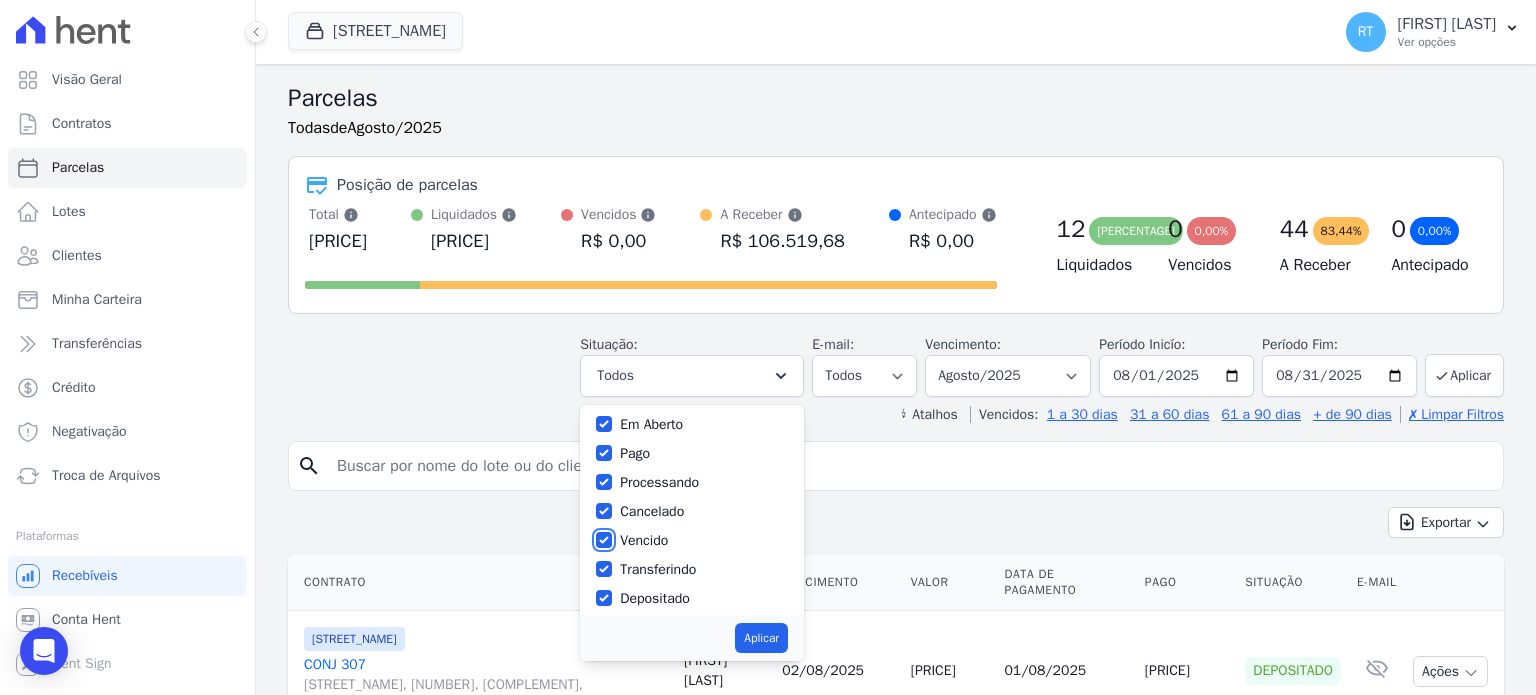 click on "Vencido" at bounding box center (604, 540) 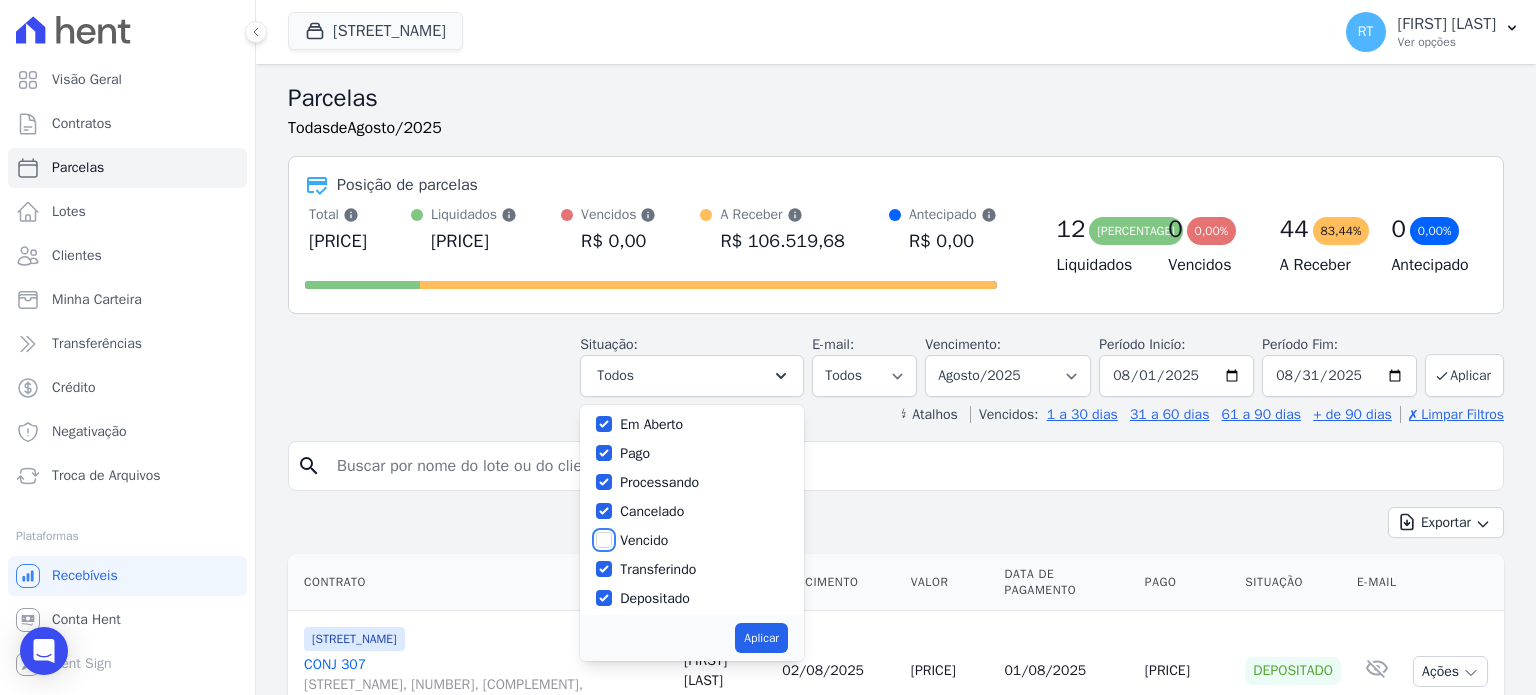 checkbox on "false" 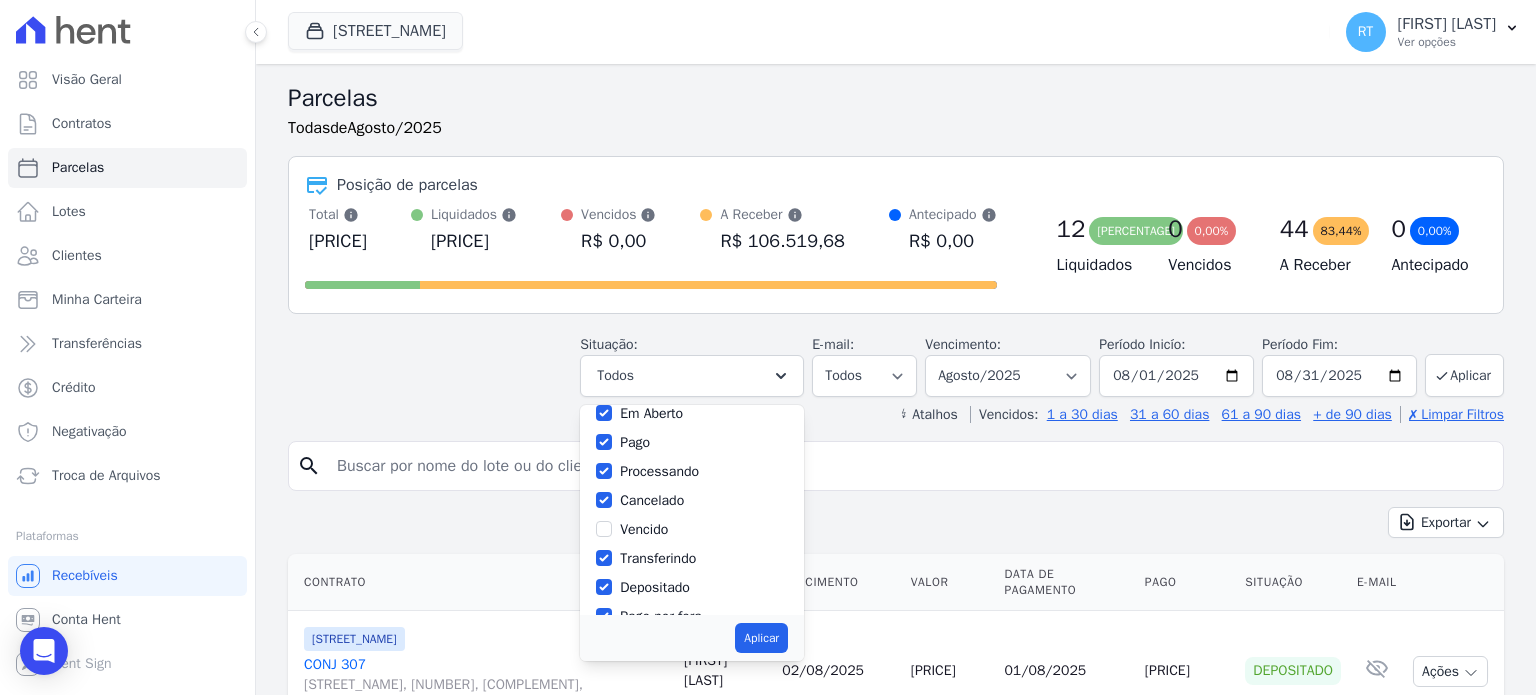 scroll, scrollTop: 133, scrollLeft: 0, axis: vertical 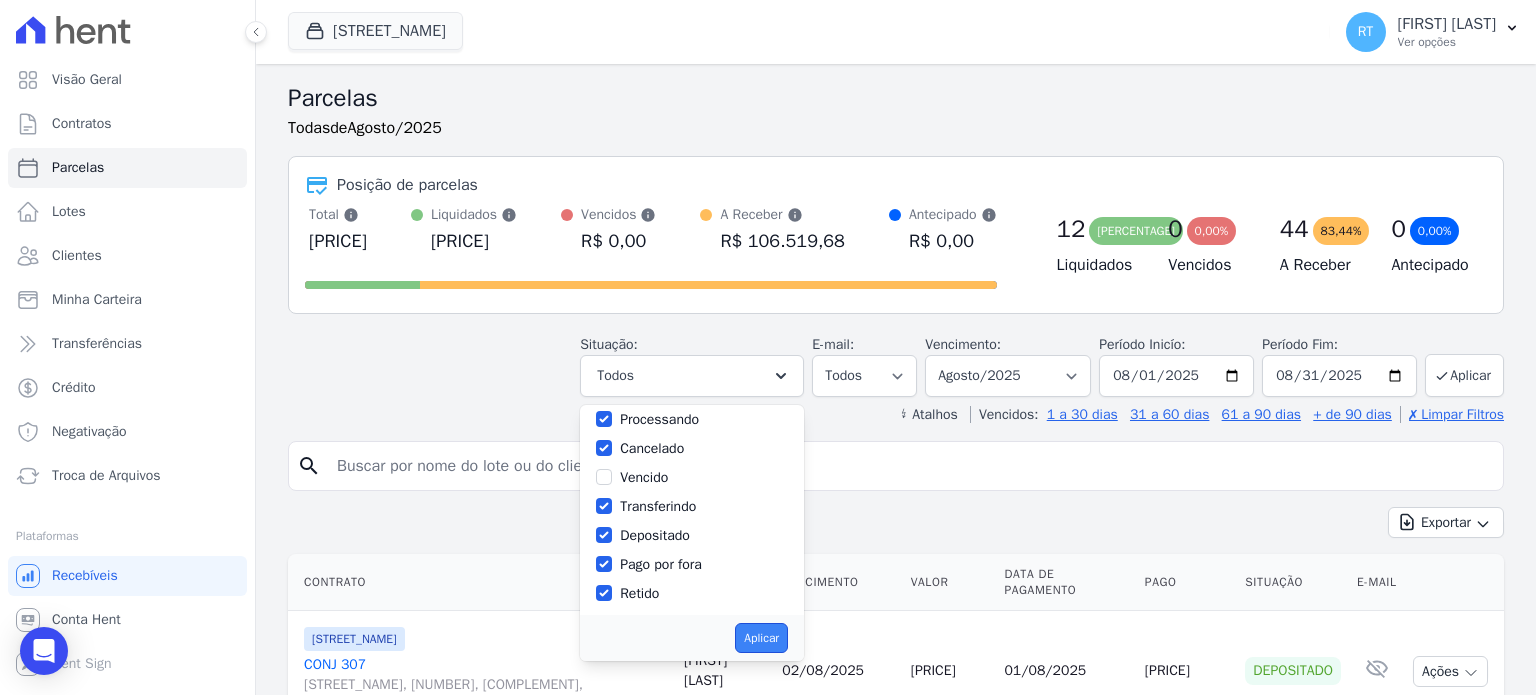 click on "Aplicar" at bounding box center (761, 638) 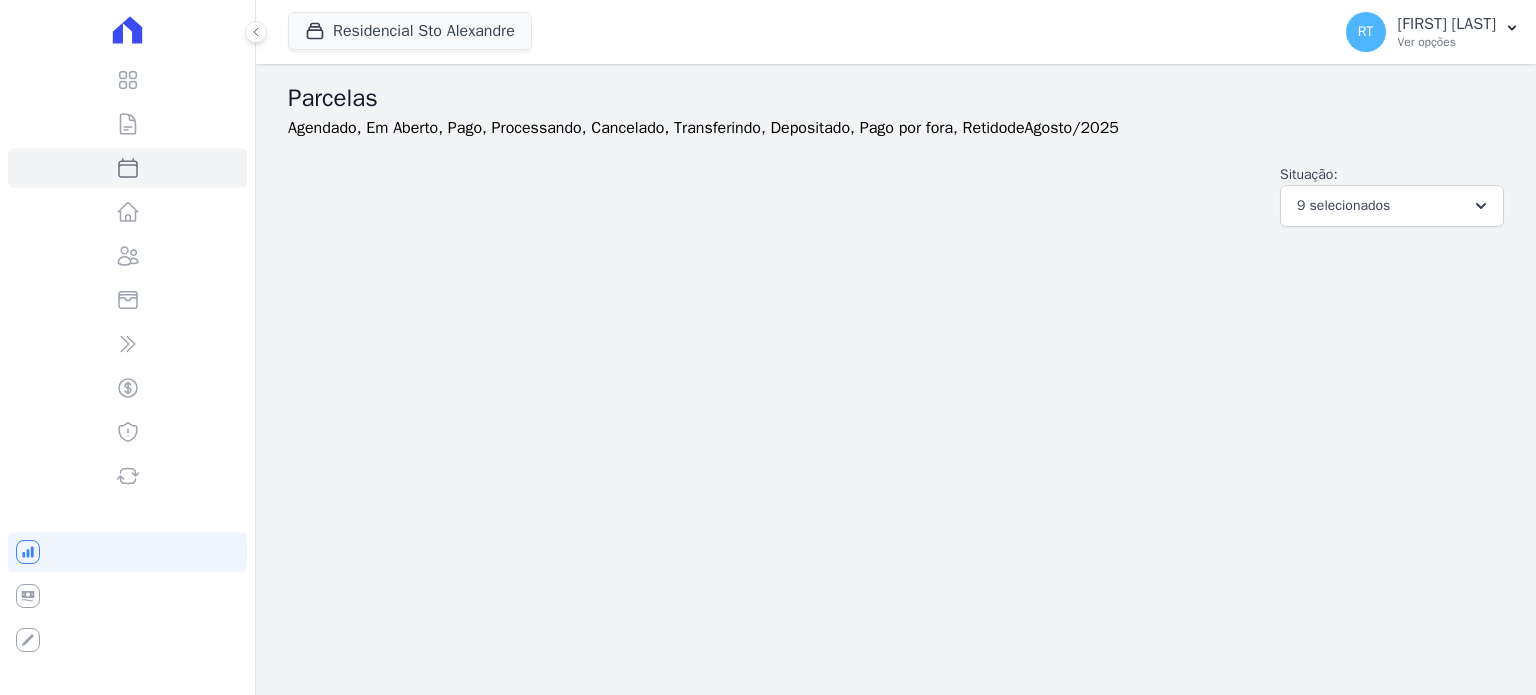 select 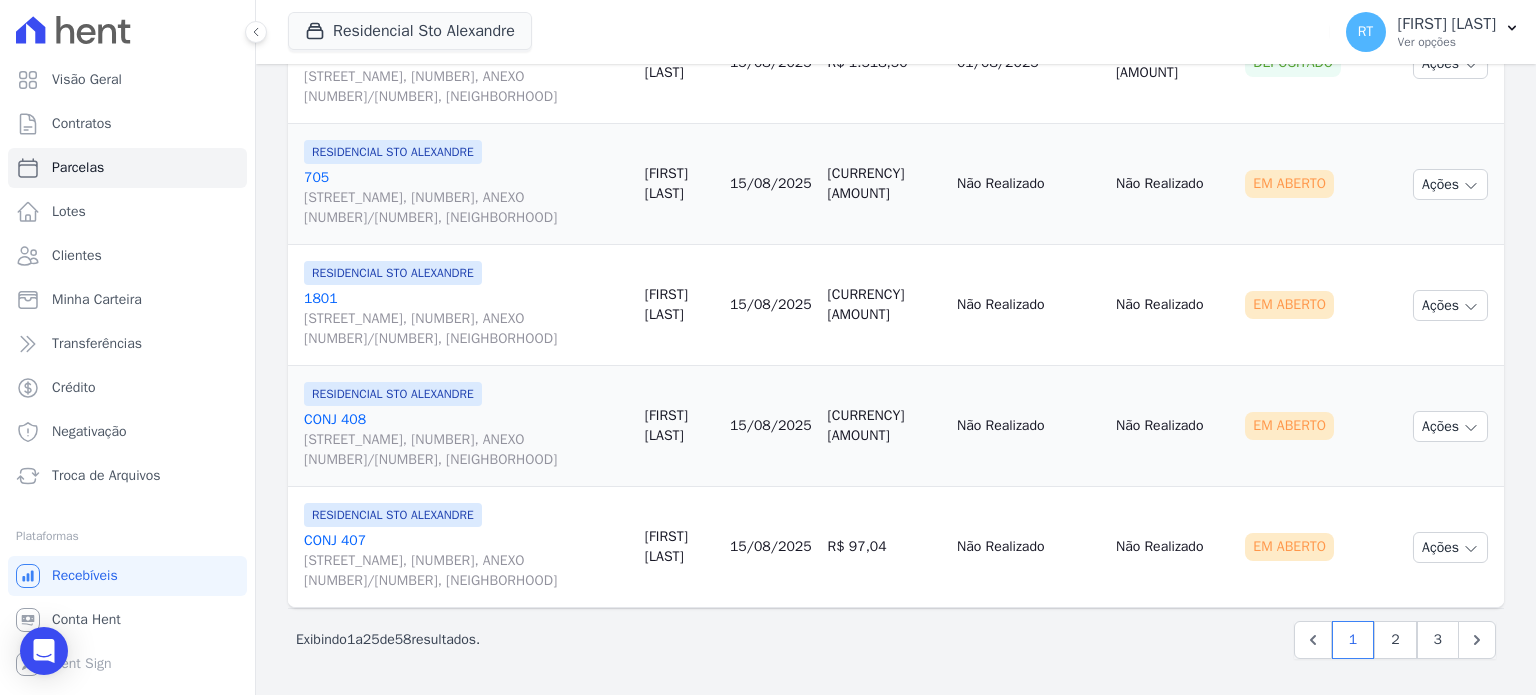 scroll, scrollTop: 2851, scrollLeft: 0, axis: vertical 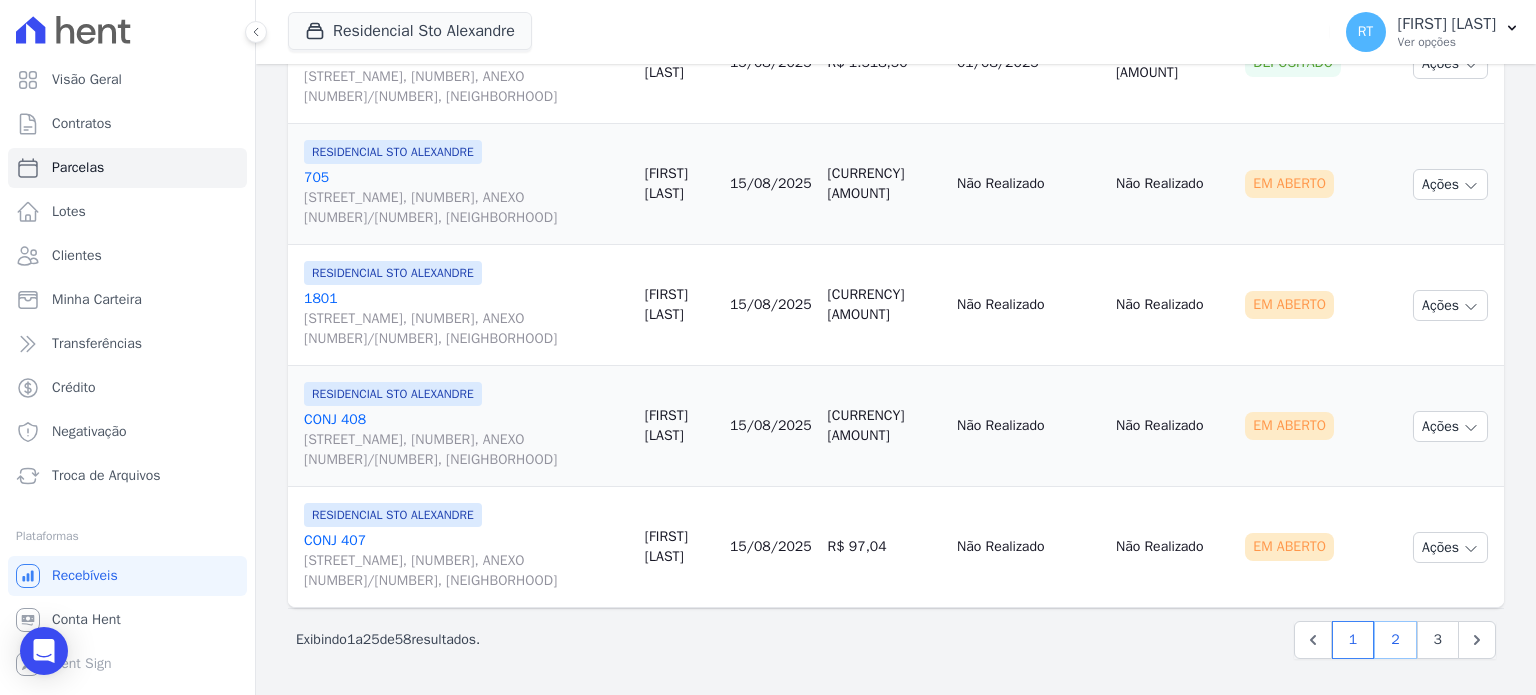 click on "2" at bounding box center [1395, 640] 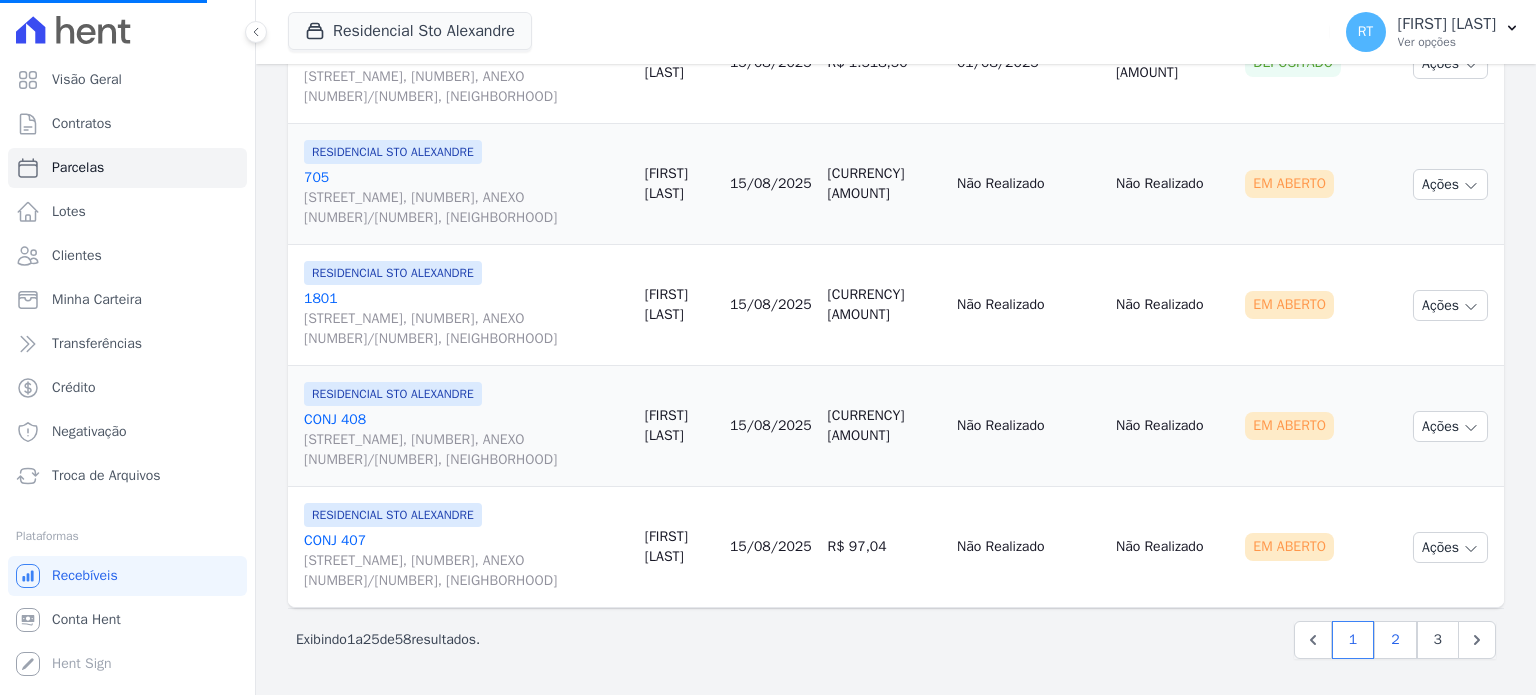 select 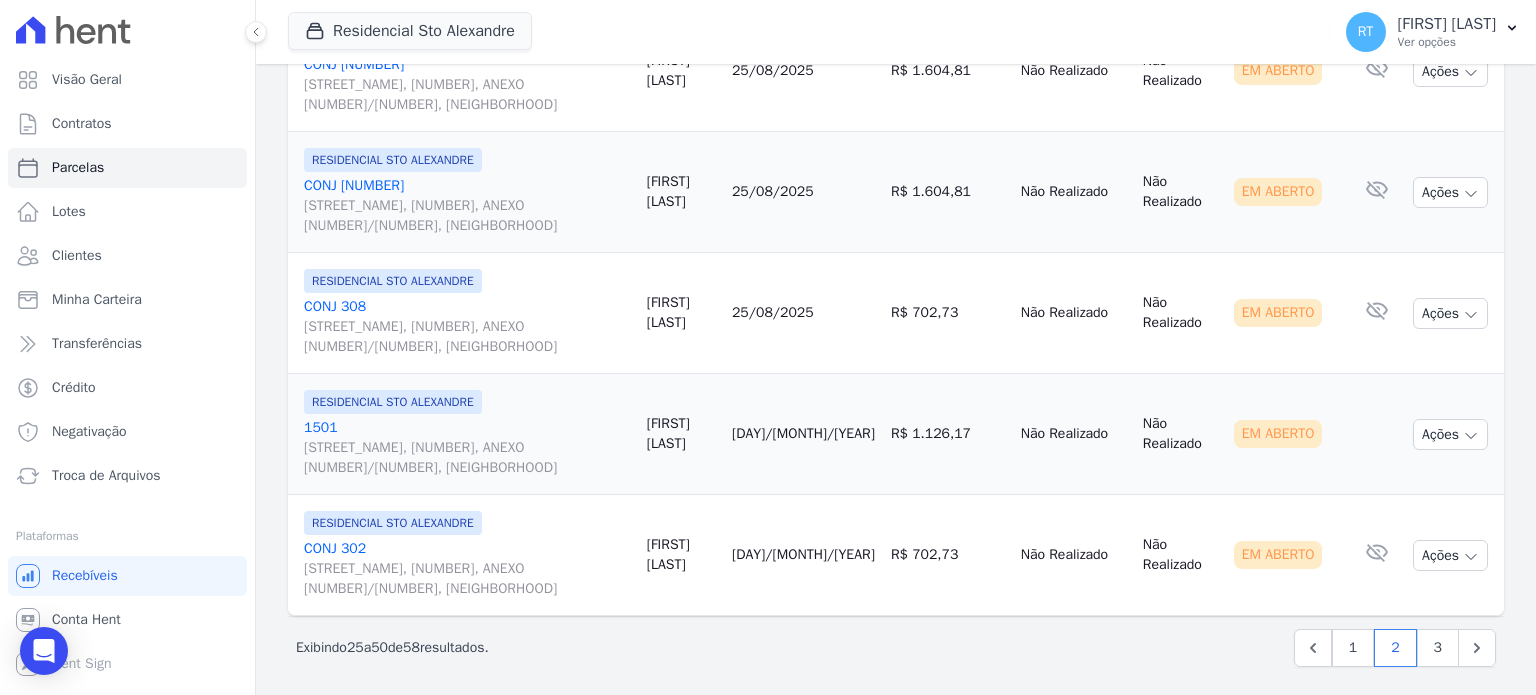 scroll, scrollTop: 2851, scrollLeft: 0, axis: vertical 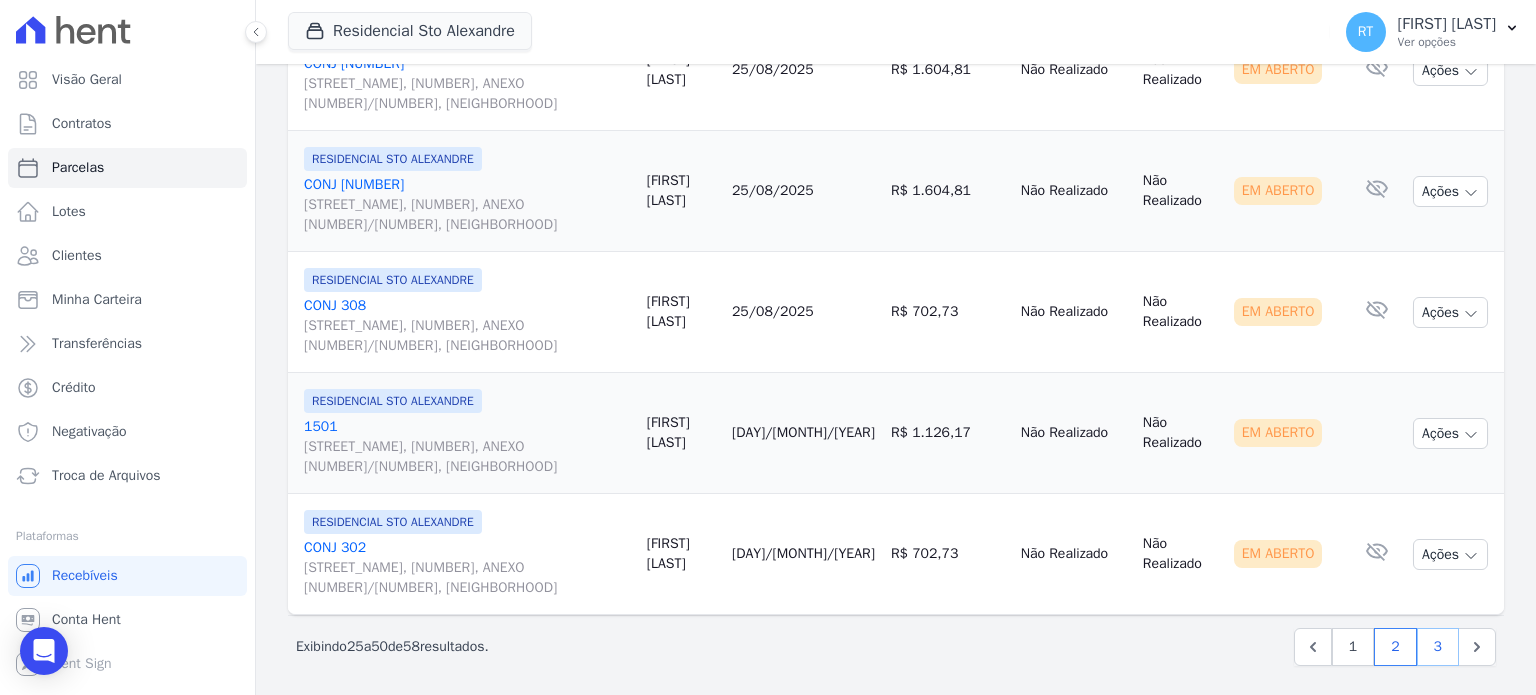 click on "3" at bounding box center (1438, 647) 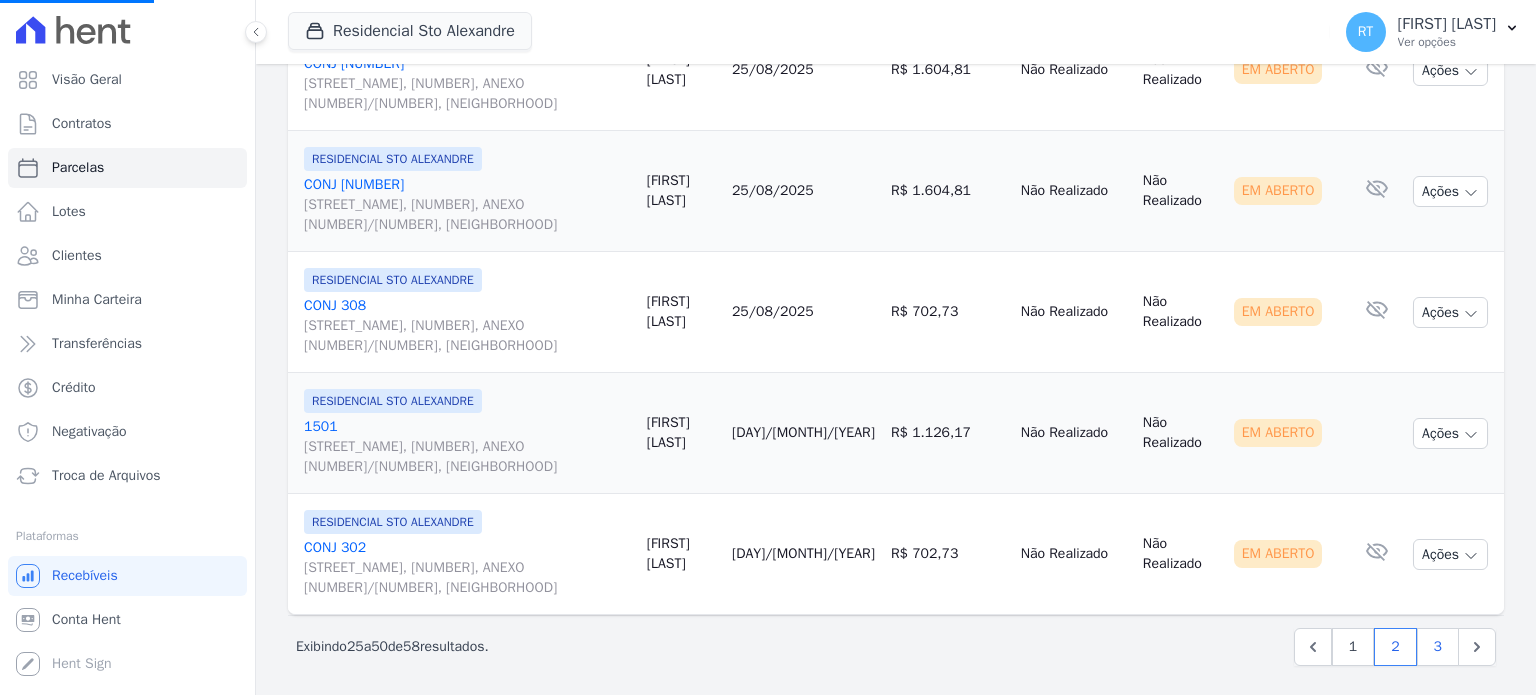 select 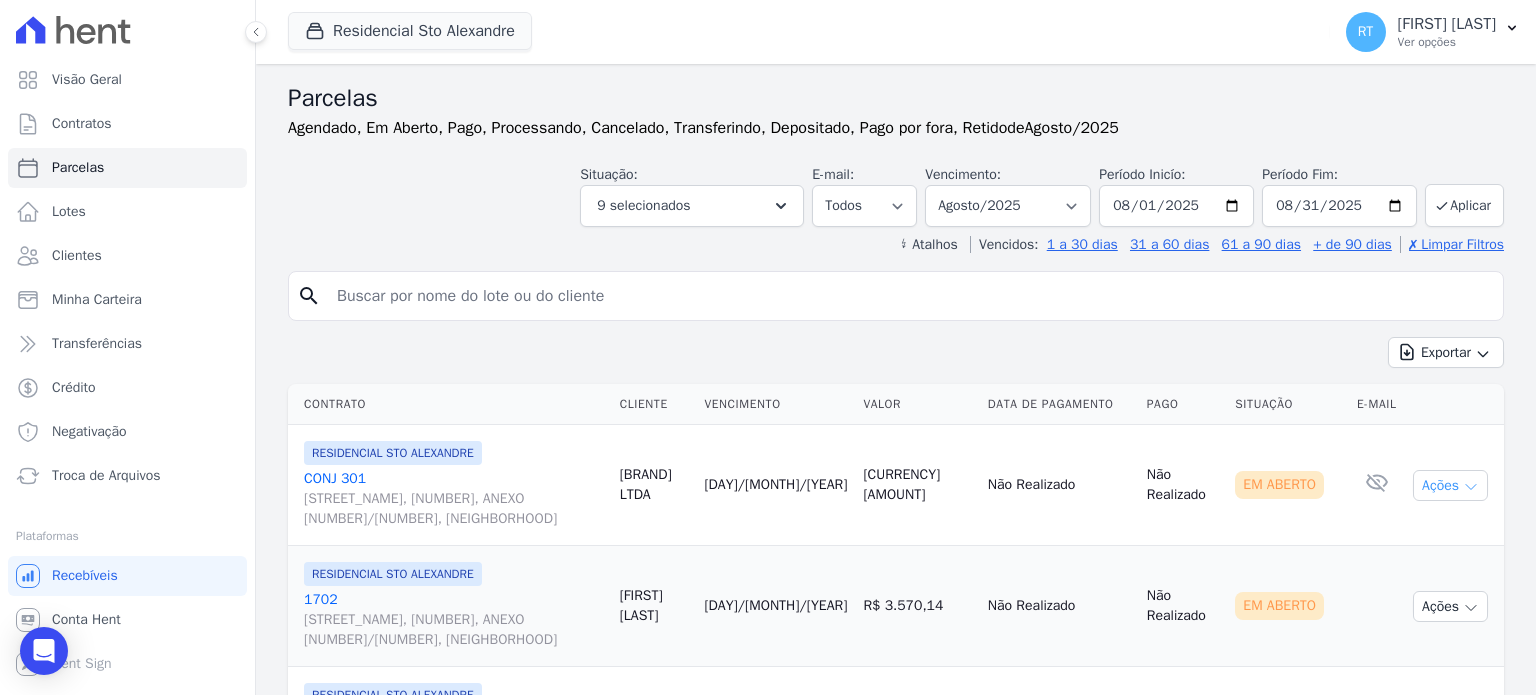 click 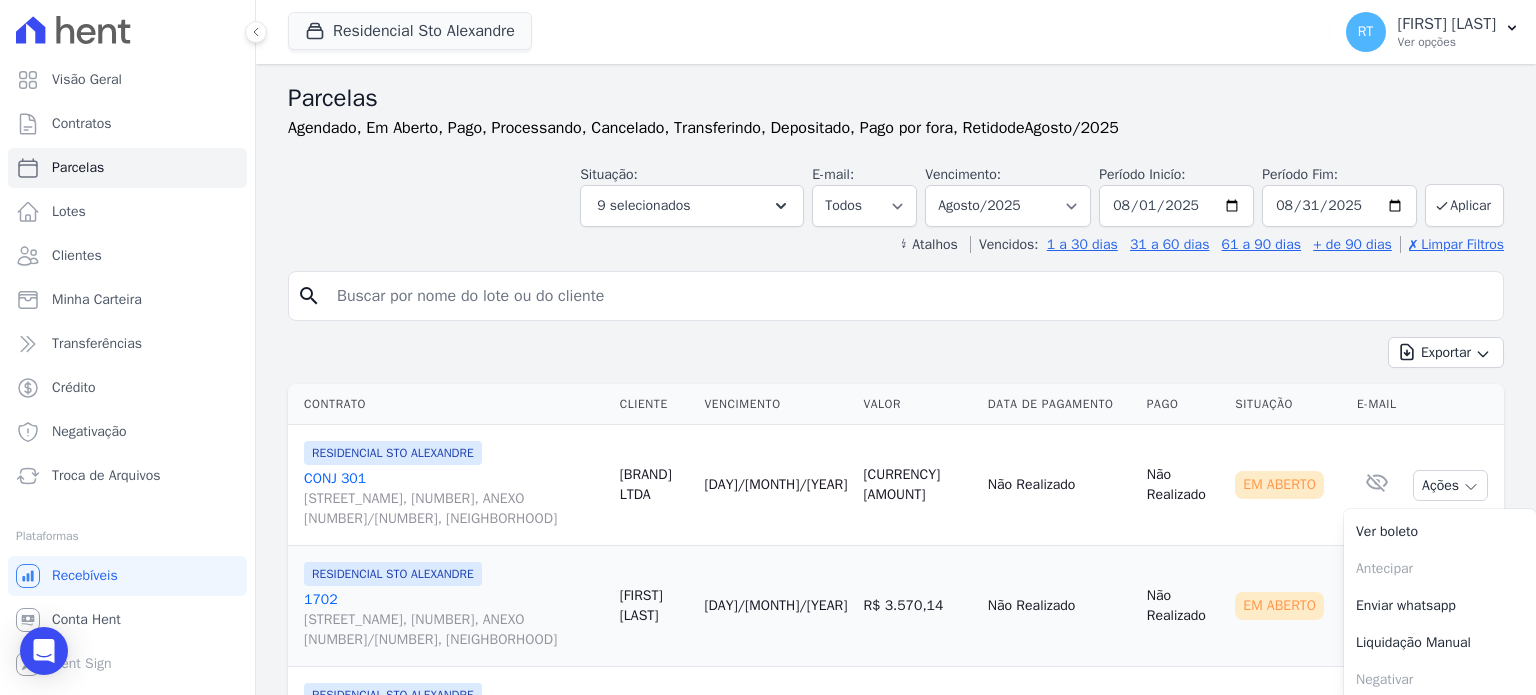 click on "search" at bounding box center [896, 296] 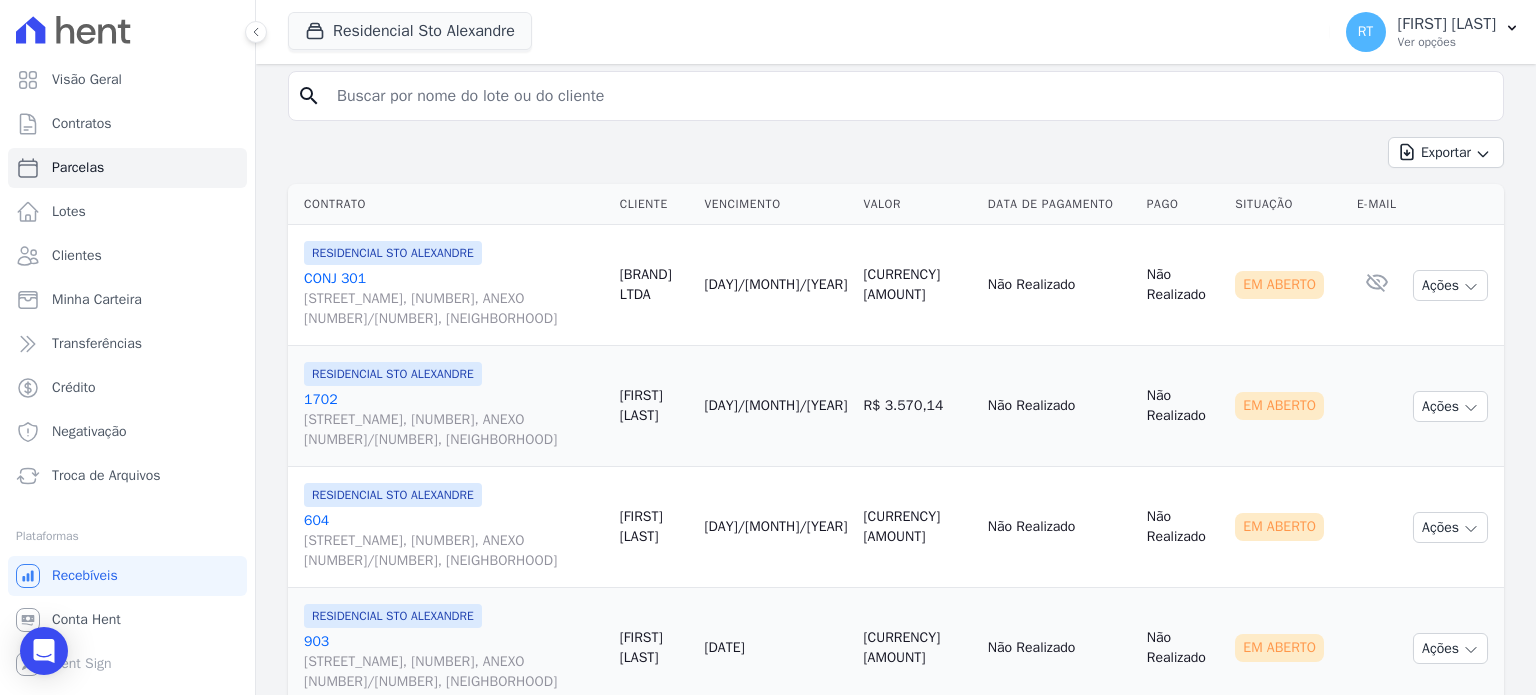 scroll, scrollTop: 200, scrollLeft: 0, axis: vertical 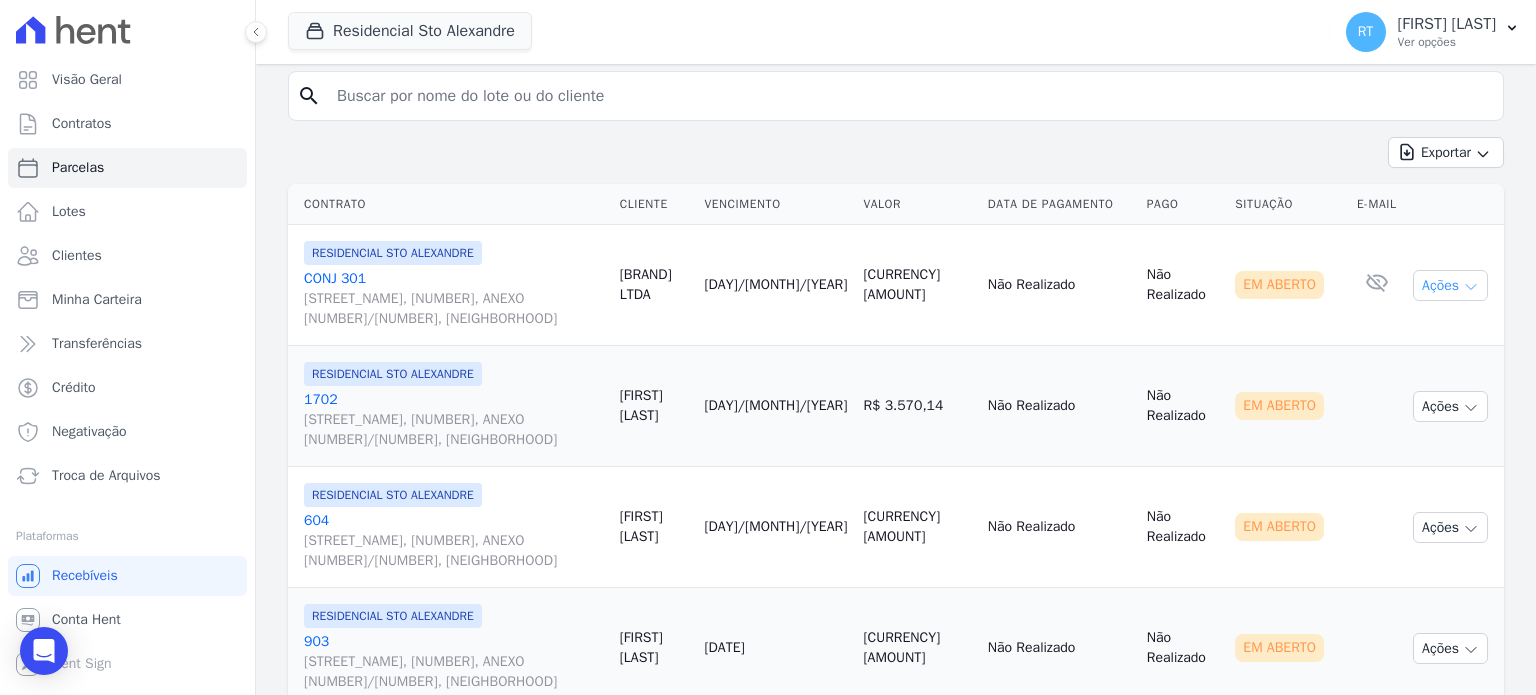 click 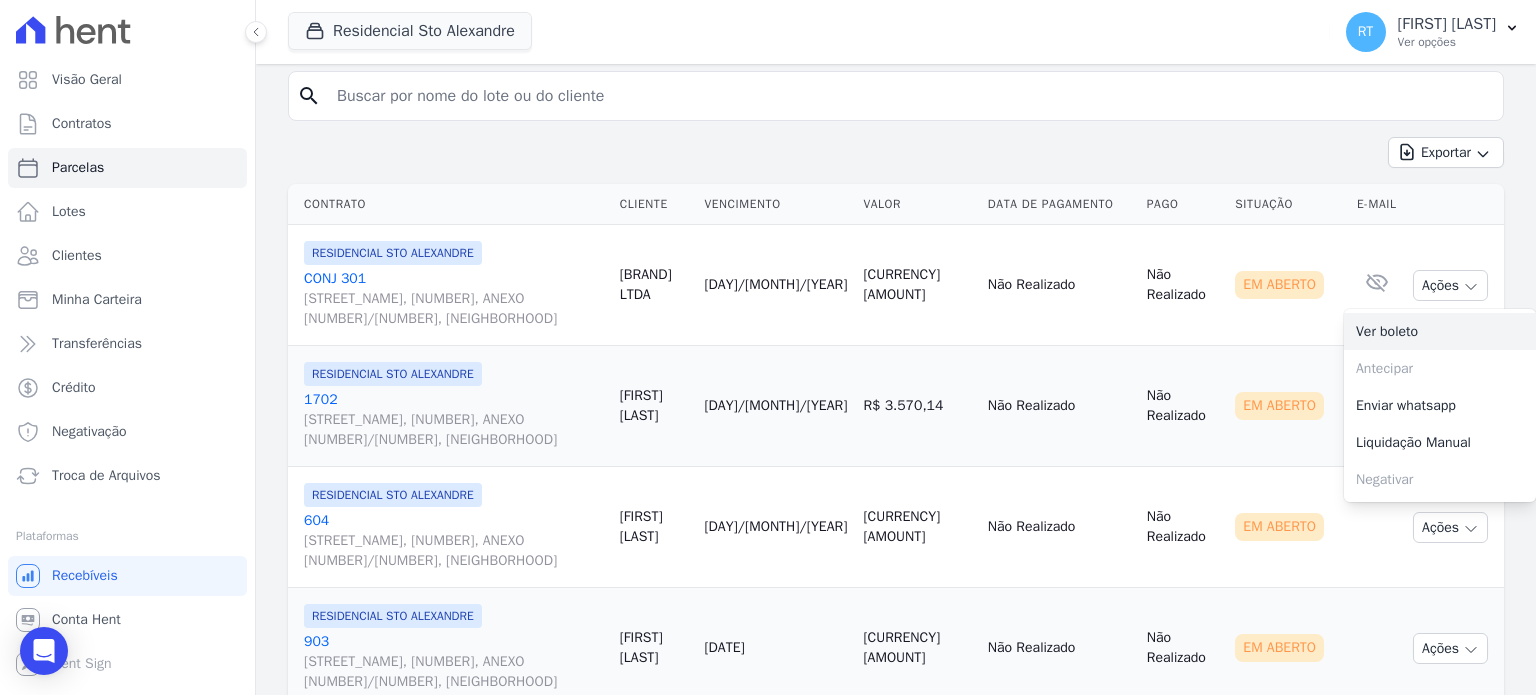 click on "Ver boleto" at bounding box center [1440, 331] 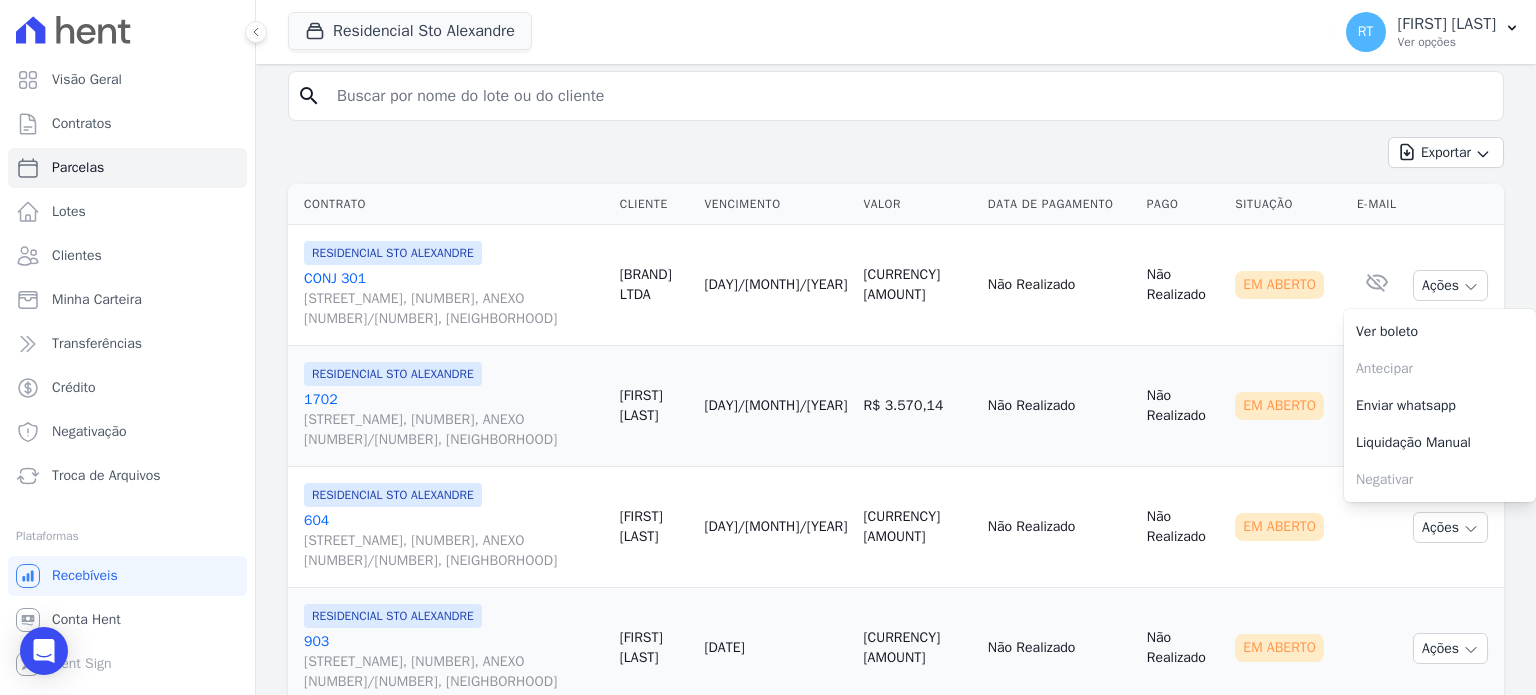 click on "CONJ [NUMBER]
[STREET_NAME], [NUMBER], ANEXO [NUMBER]/[NUMBER], [NEIGHBORHOOD]" at bounding box center (454, 299) 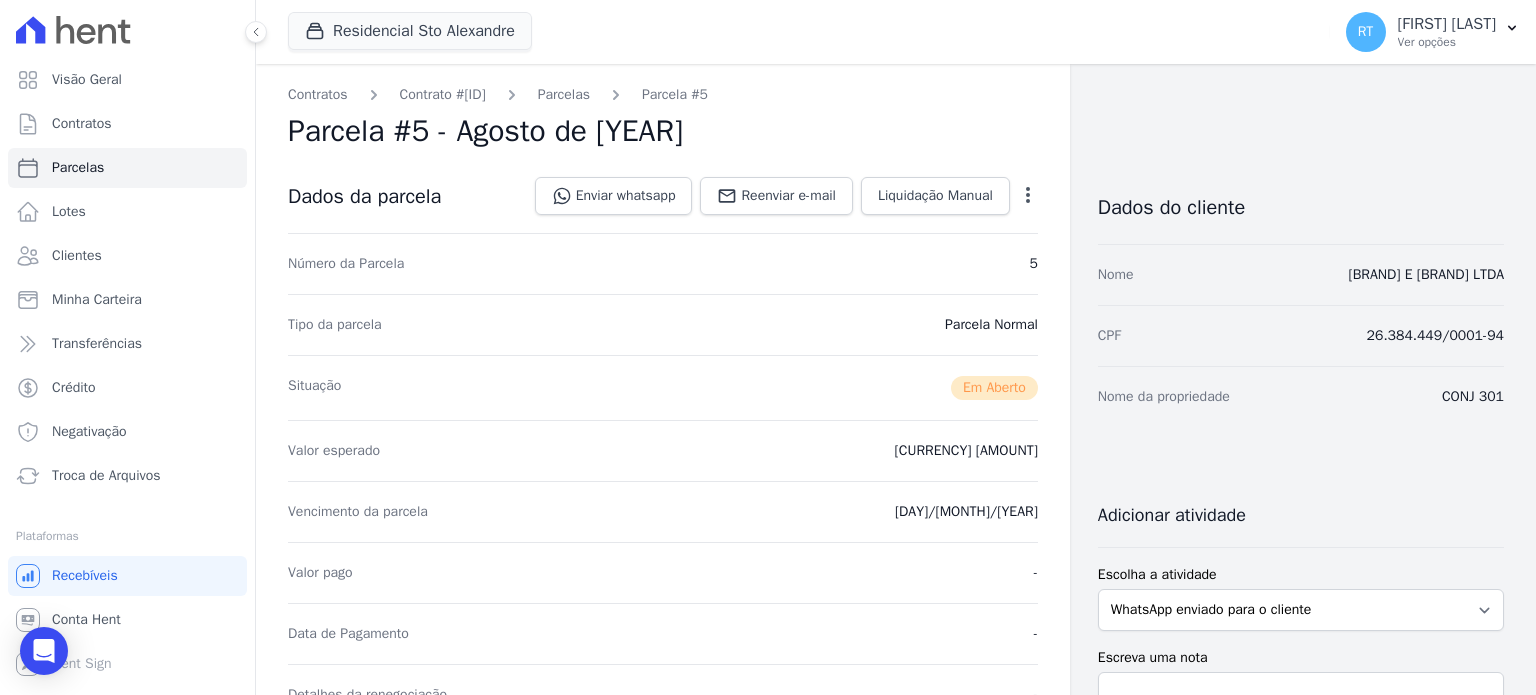 scroll, scrollTop: 0, scrollLeft: 0, axis: both 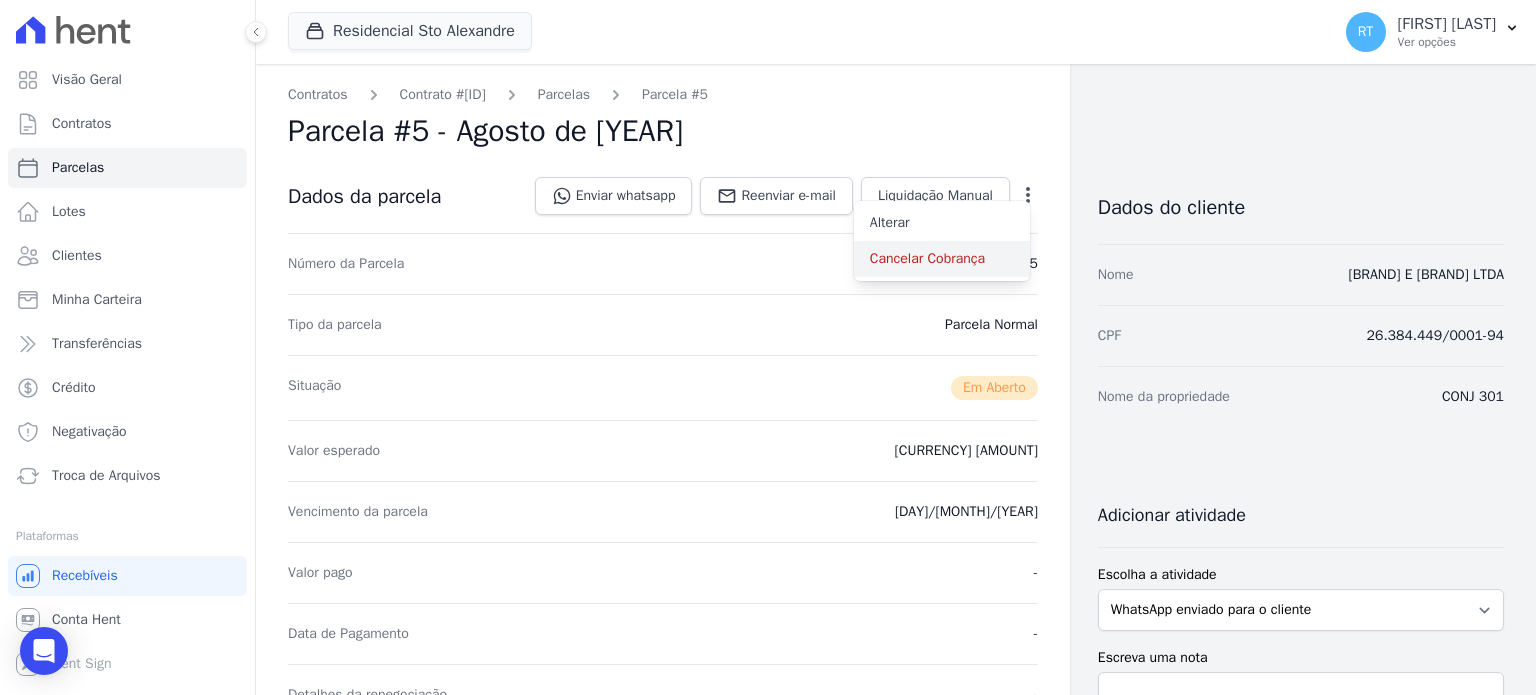 click on "Cancelar Cobrança" at bounding box center [942, 259] 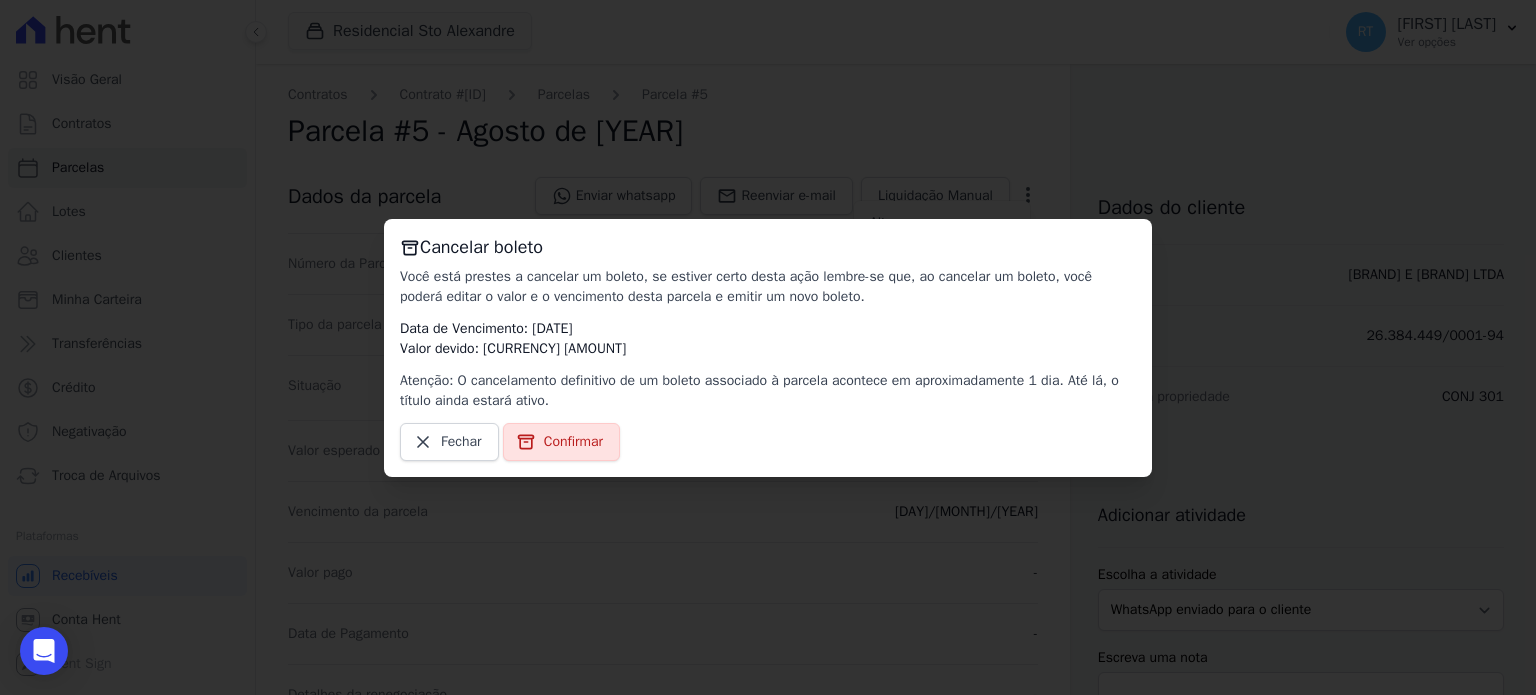 click on "Cancelar boleto
Você está prestes a cancelar um boleto, se estiver certo desta ação lembre-se que,
ao cancelar um boleto, você poderá editar o valor e o vencimento desta parcela e emitir um novo boleto.
Data de Vencimento: [DAY]/[MONTH]/[YEAR]
Valor devido: [CURRENCY] [AMOUNT]
Atenção: O cancelamento definitivo de um boleto associado à parcela acontece em aproximadamente 1 dia.
Até lá, o título ainda estará ativo.
Fechar
Confirmar" at bounding box center (768, 347) 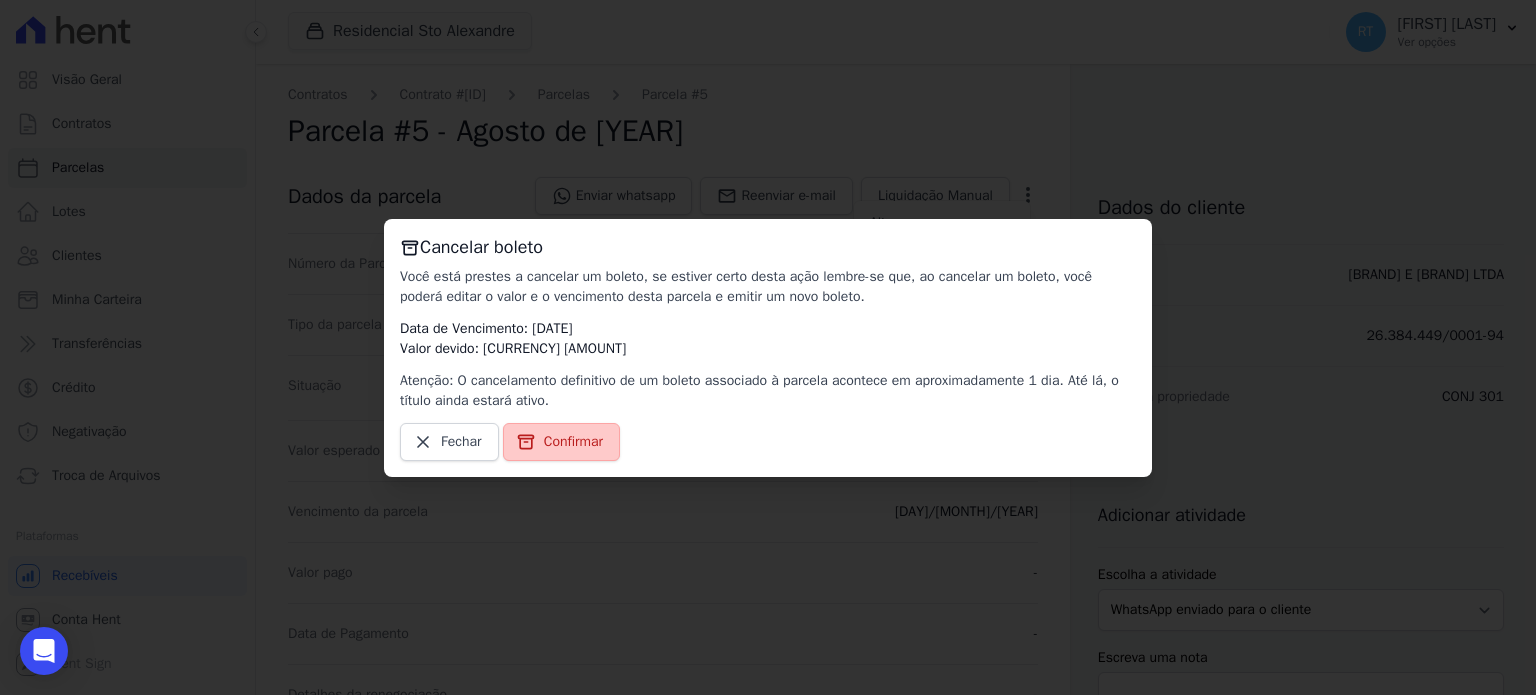 click on "Confirmar" at bounding box center [573, 442] 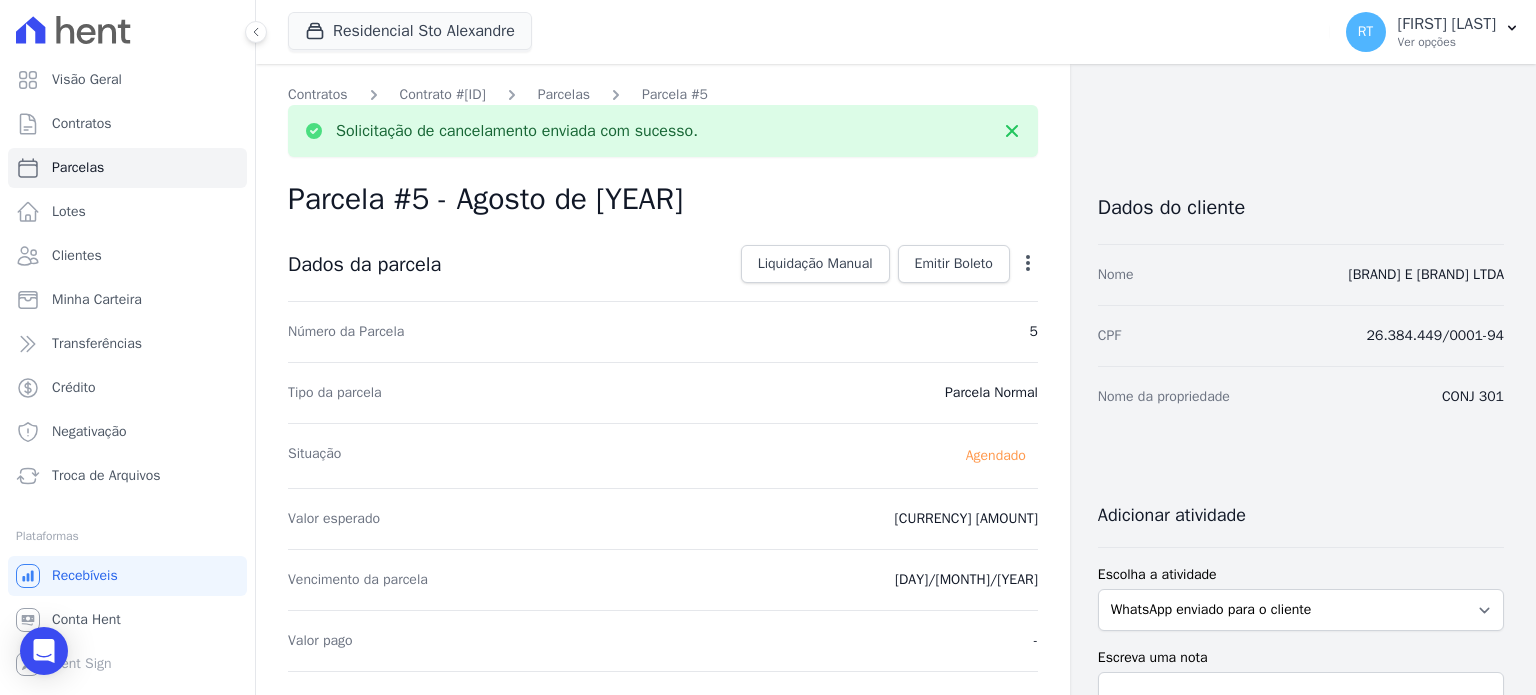 click 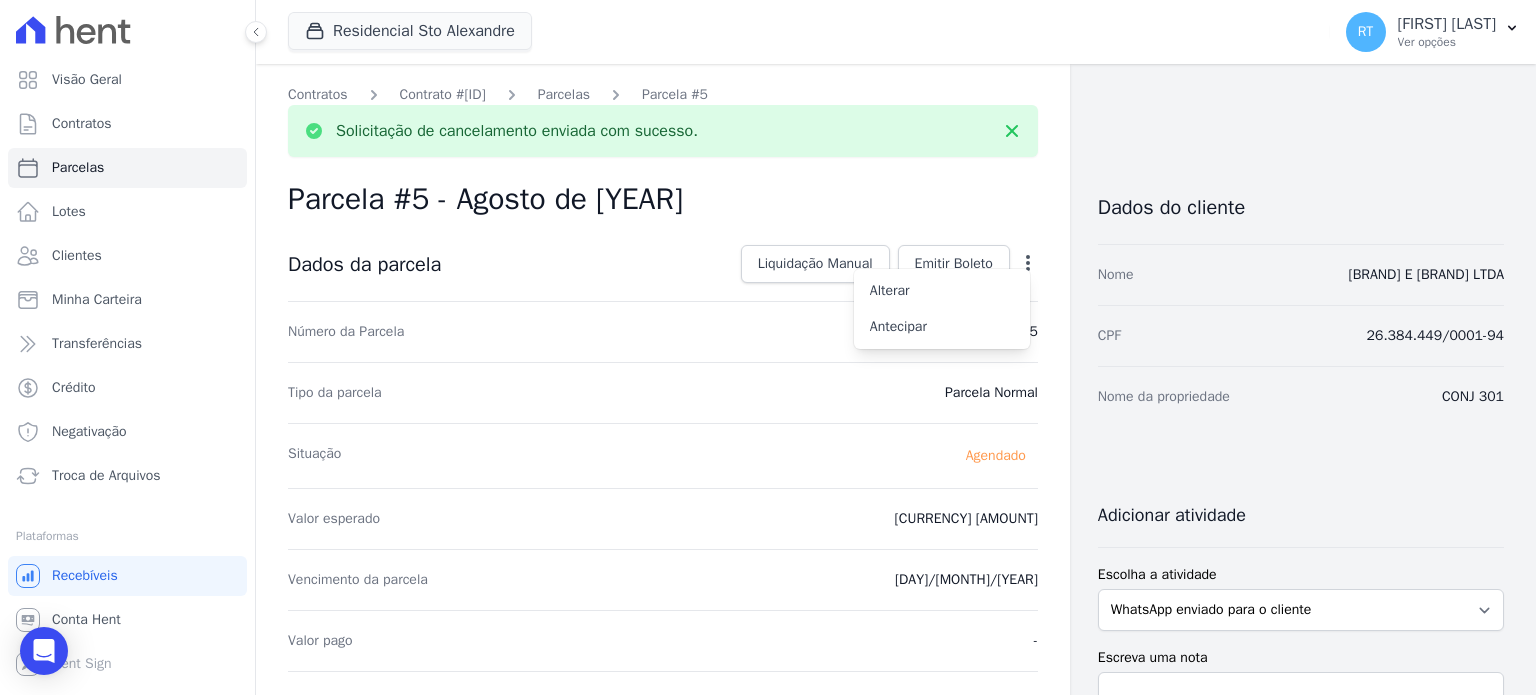 click on "Parcela #5 - Agosto de [YEAR]" at bounding box center [663, 199] 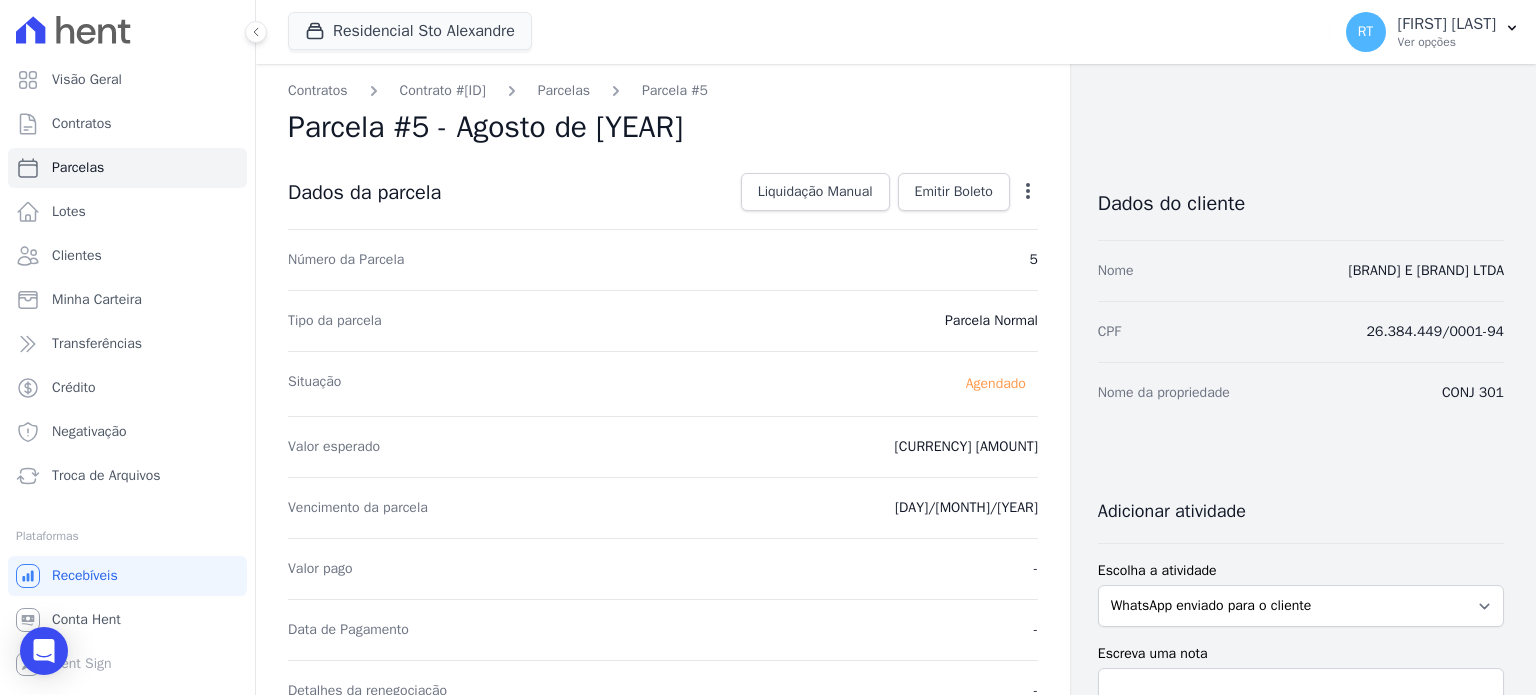 scroll, scrollTop: 0, scrollLeft: 0, axis: both 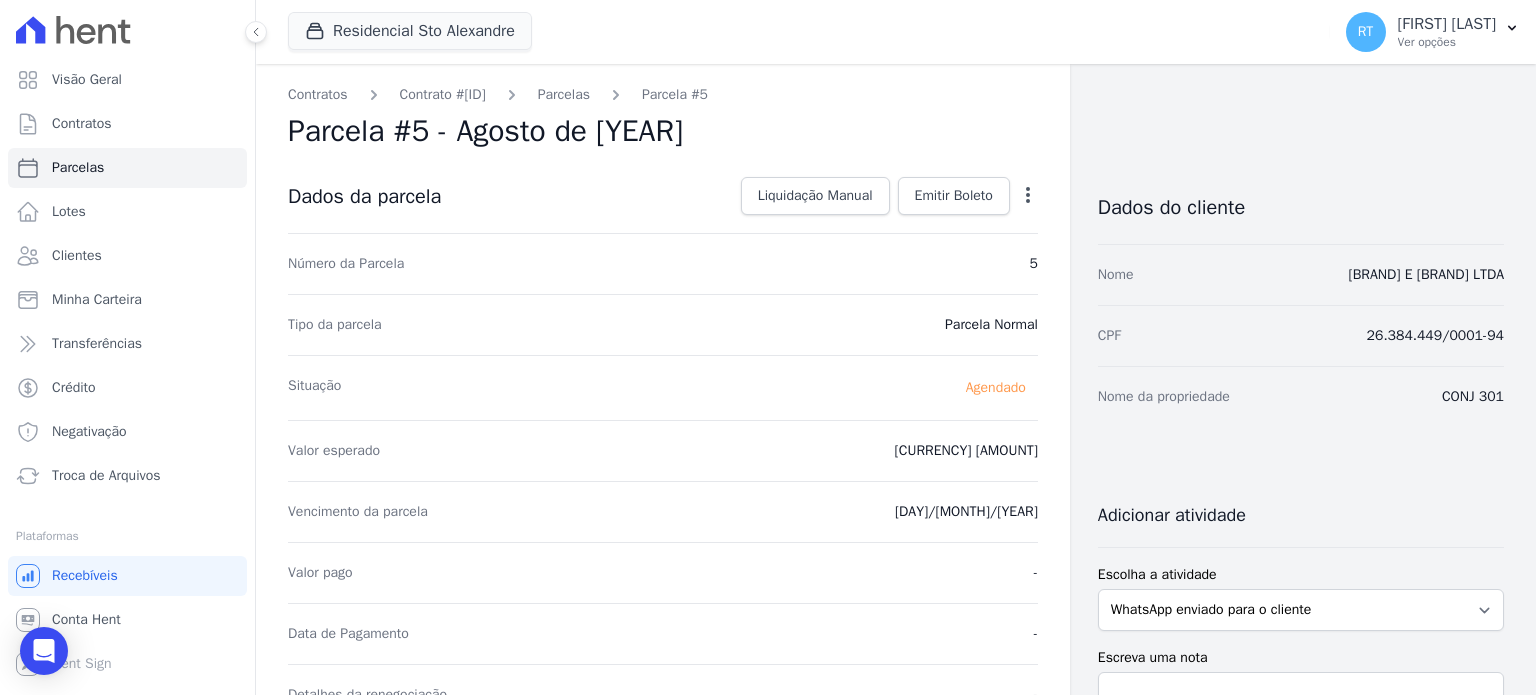 click 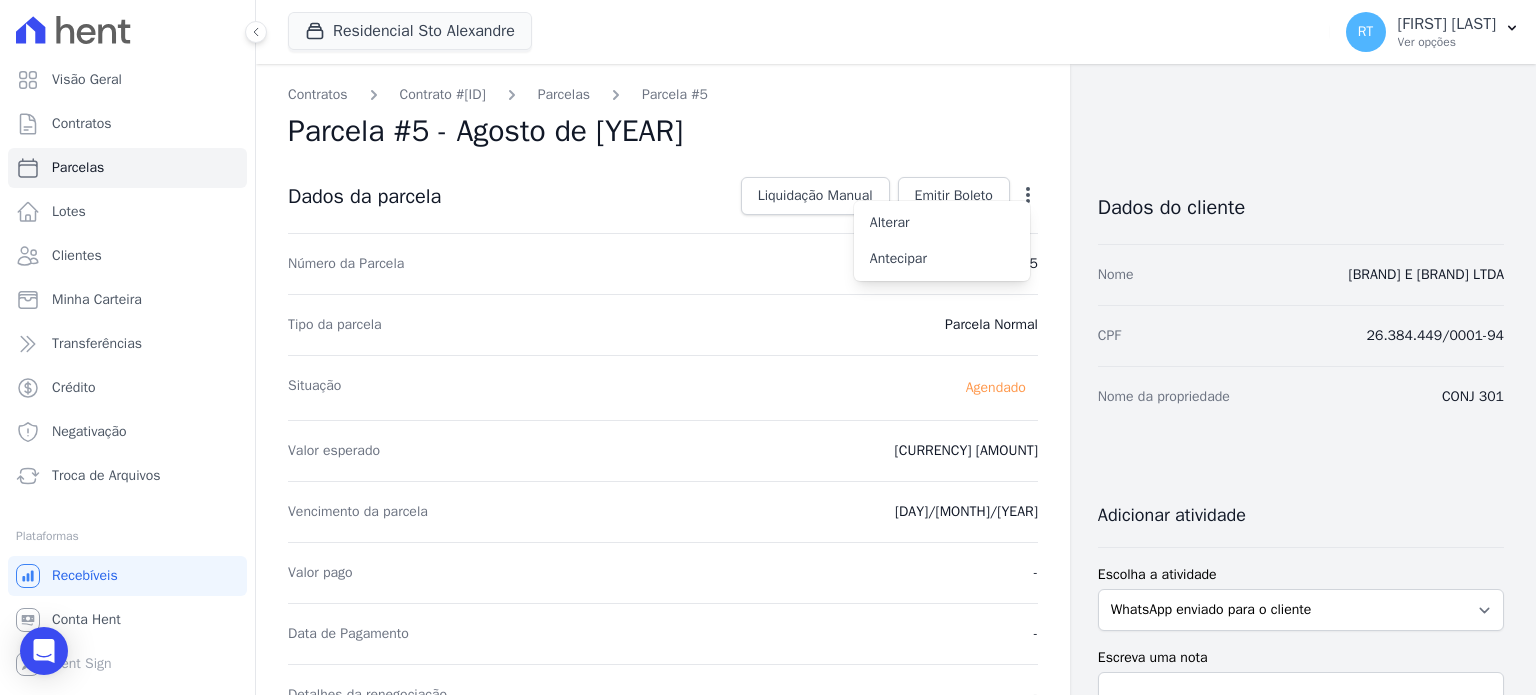 click on "Situação
Agendado" at bounding box center [663, 387] 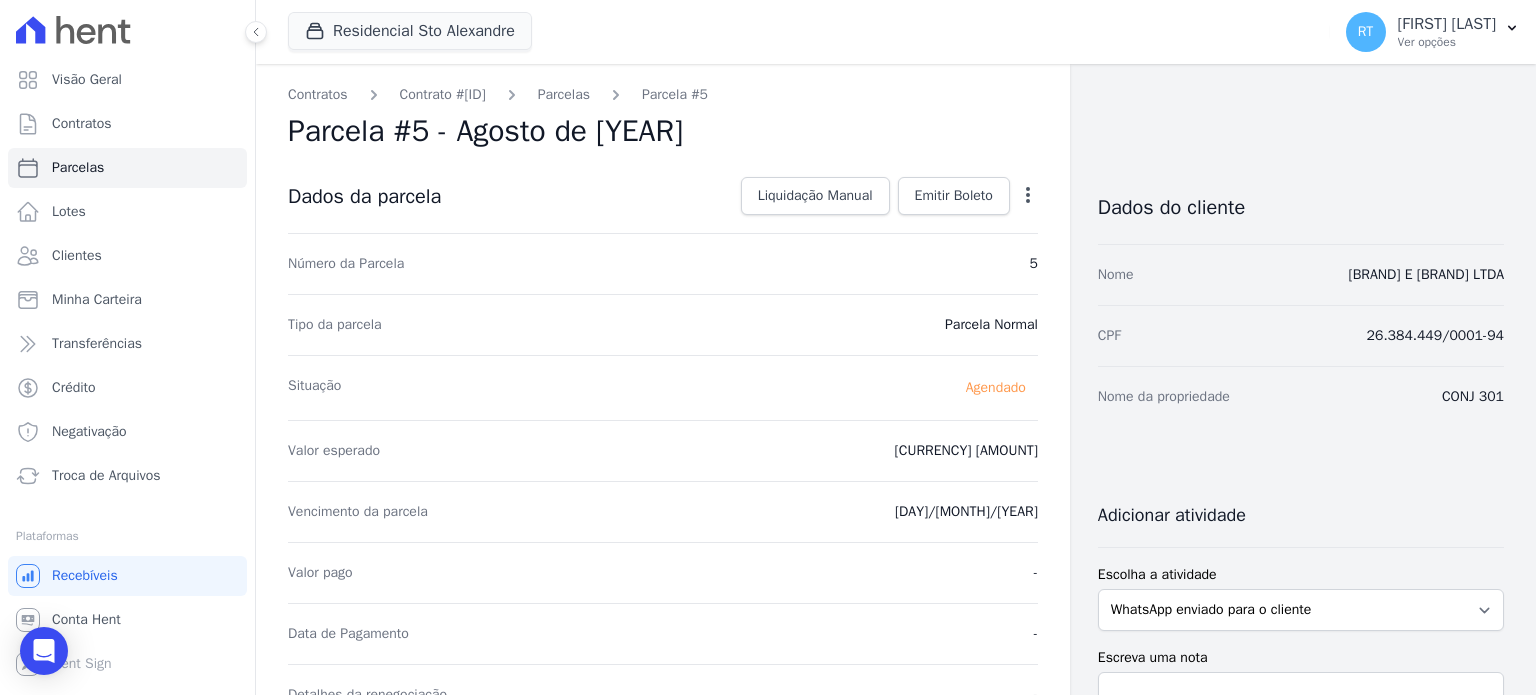 click 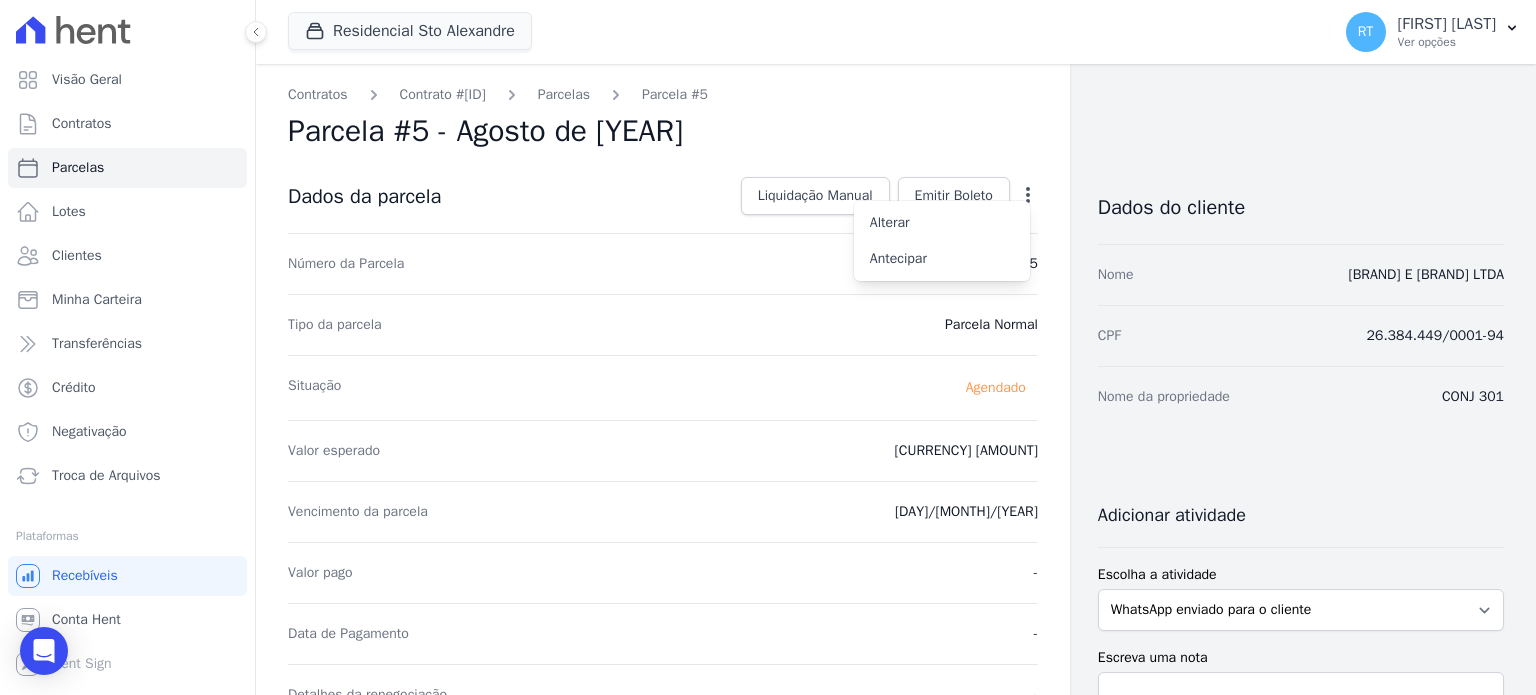 click on "Parcela #5 - [MONTH] de [YEAR]
Data de Pagamento
[YEAR]-[MONTH]-[DATE]" at bounding box center [663, 709] 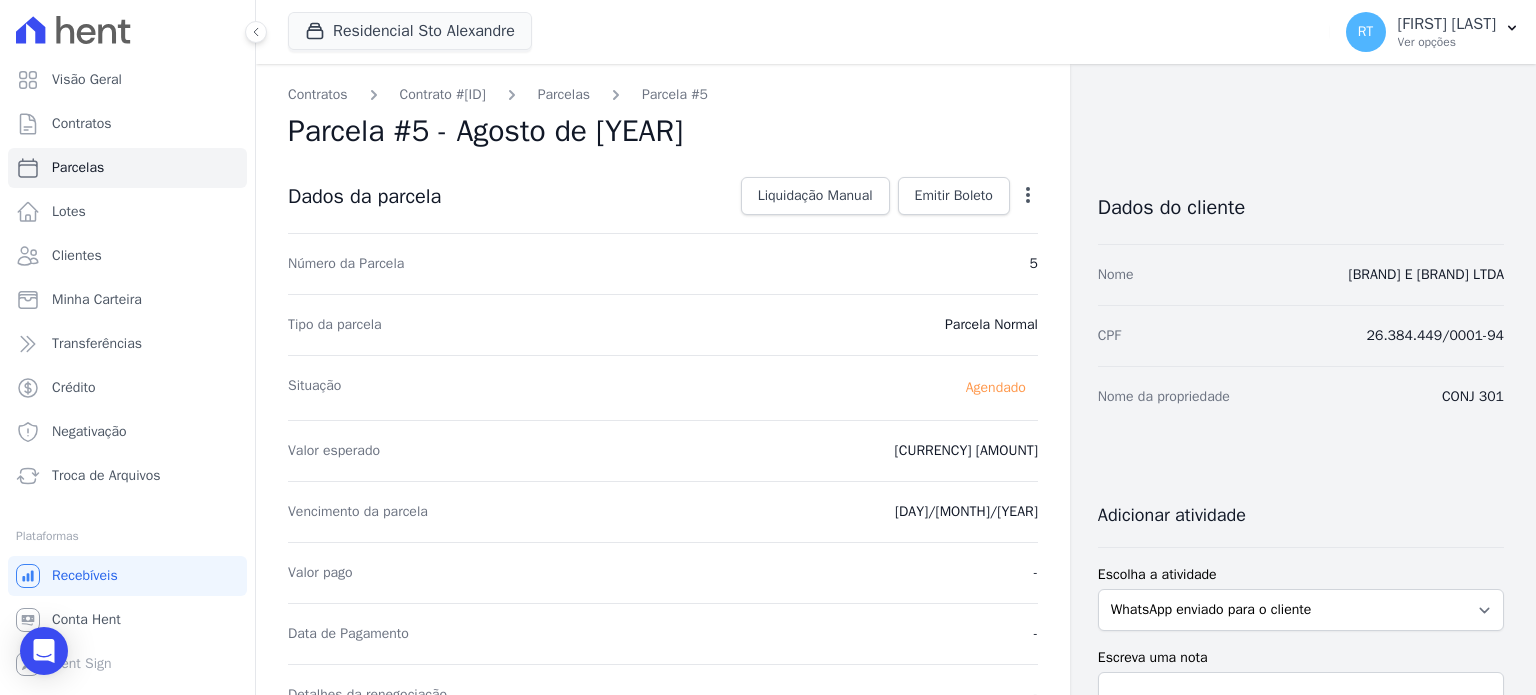 click 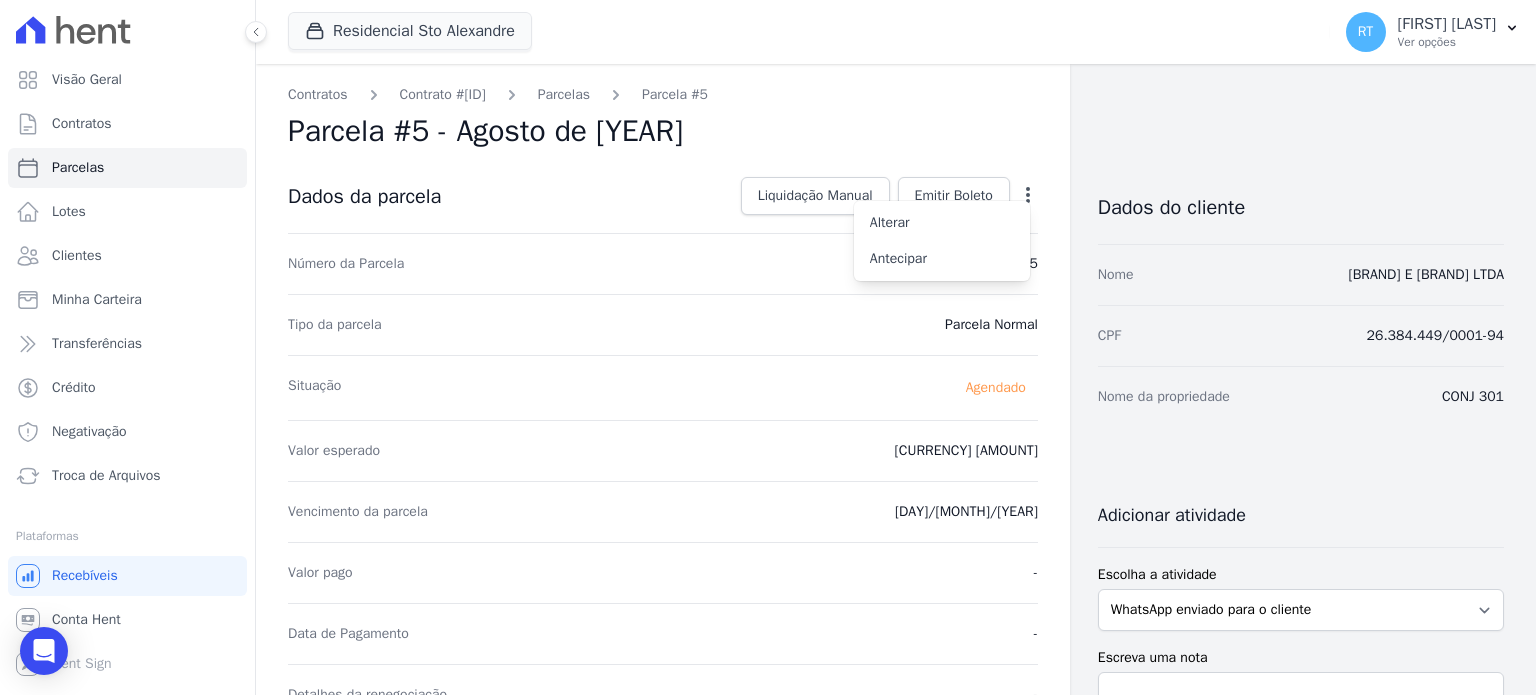 click on "Parcela #5 - [MONTH] de [YEAR]
Data de Pagamento
[YEAR]-[MONTH]-[DATE]" at bounding box center [663, 709] 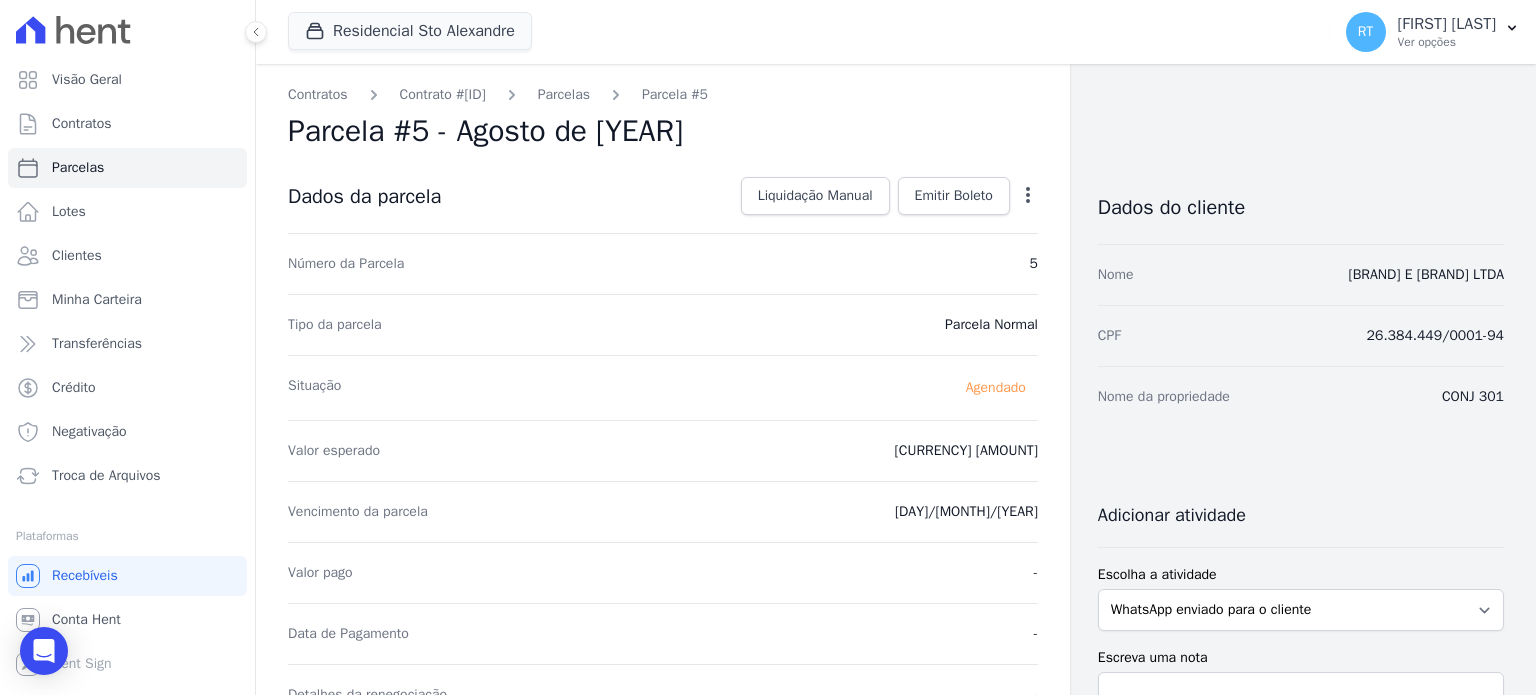 scroll, scrollTop: 0, scrollLeft: 0, axis: both 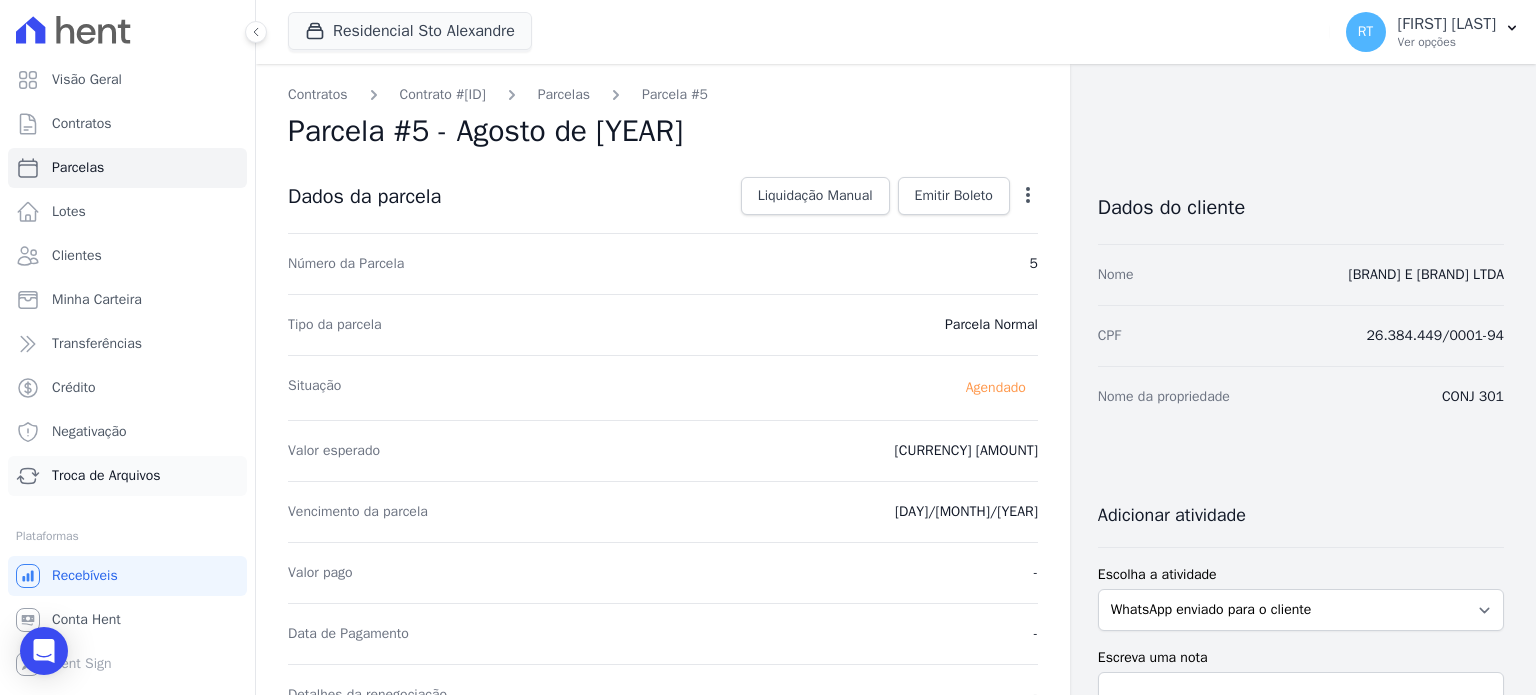 click on "Troca de Arquivos" at bounding box center (106, 476) 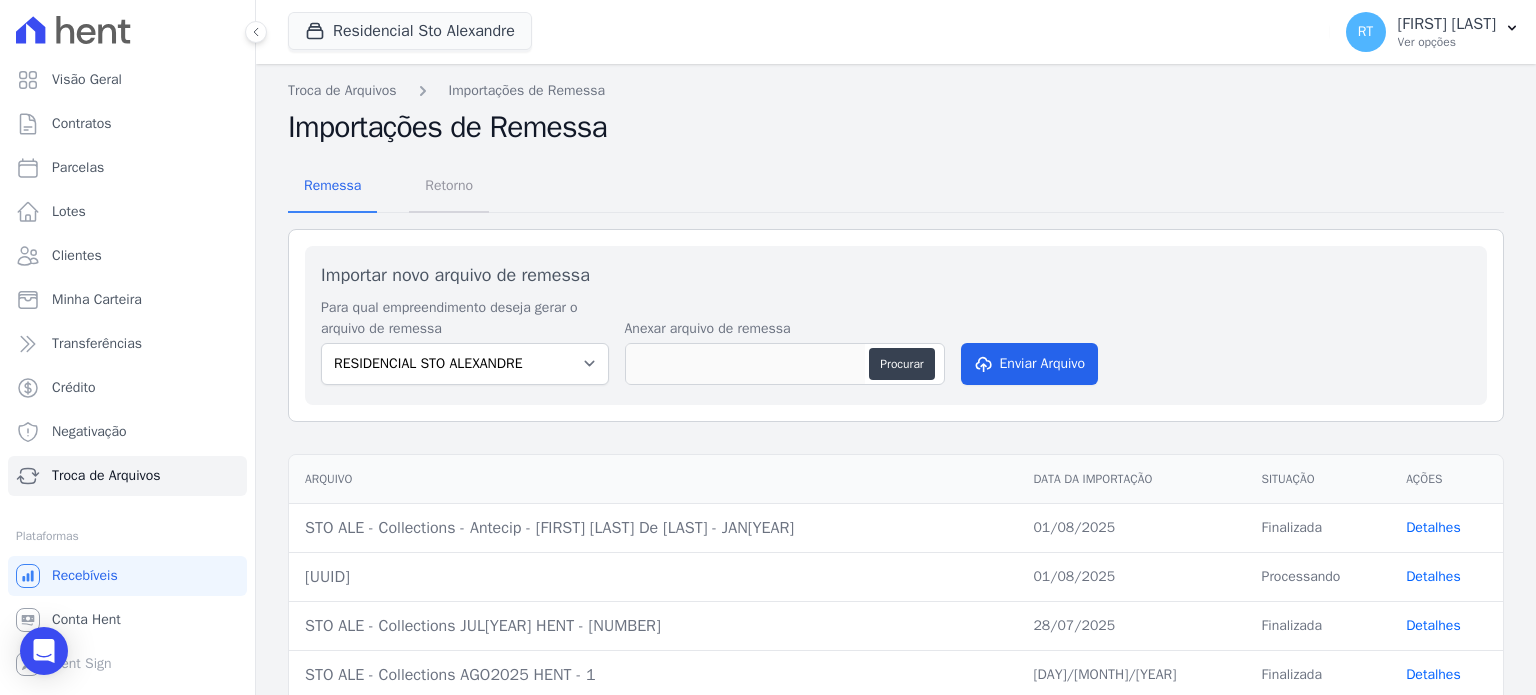 click on "Retorno" at bounding box center (449, 185) 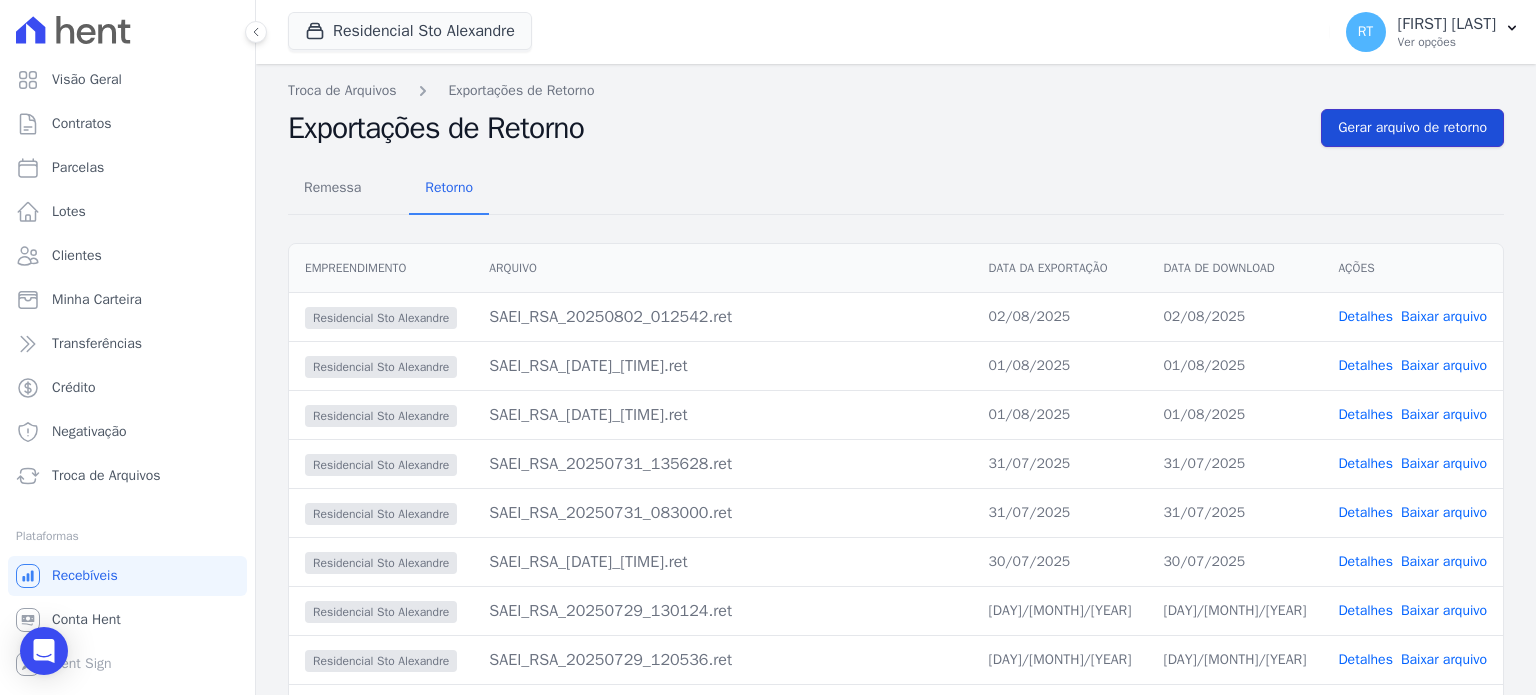 click on "Gerar arquivo de retorno" at bounding box center (1412, 128) 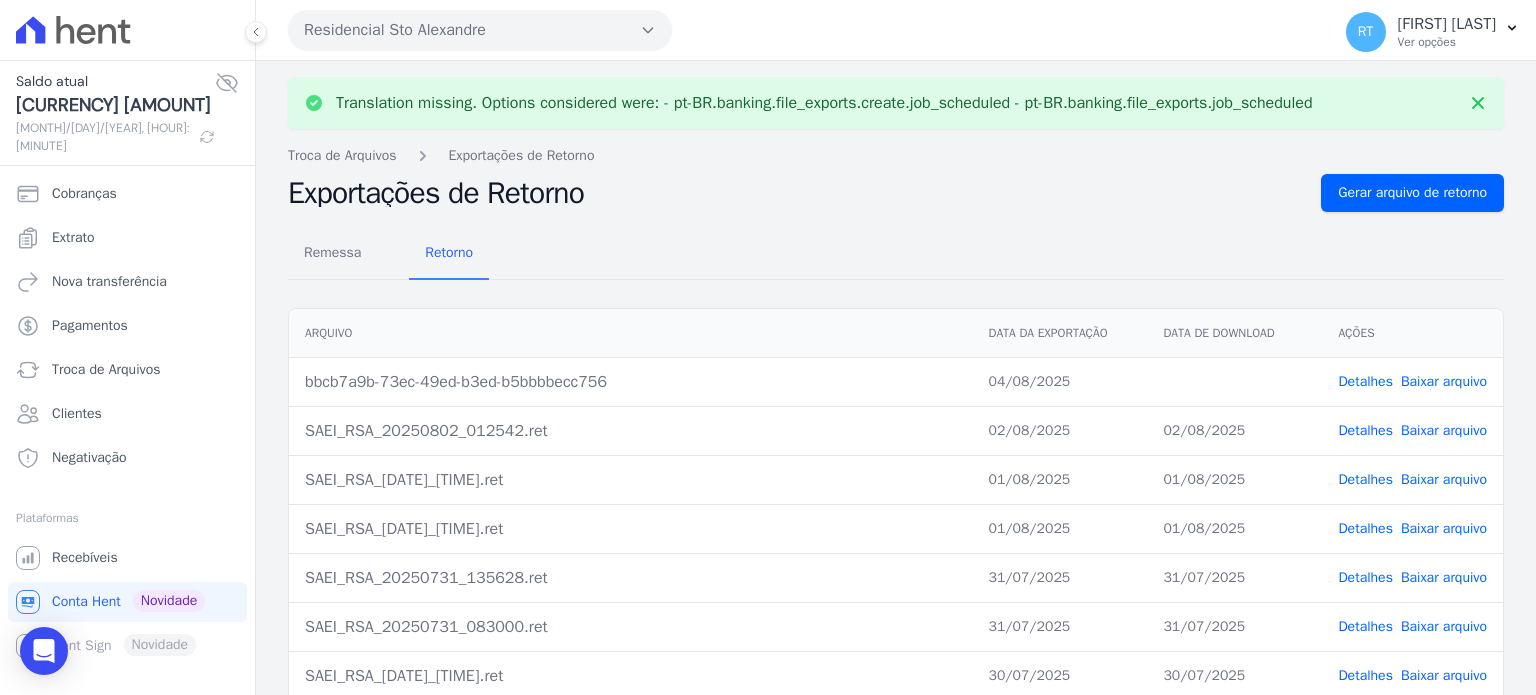 click on "Detalhes" at bounding box center (1365, 381) 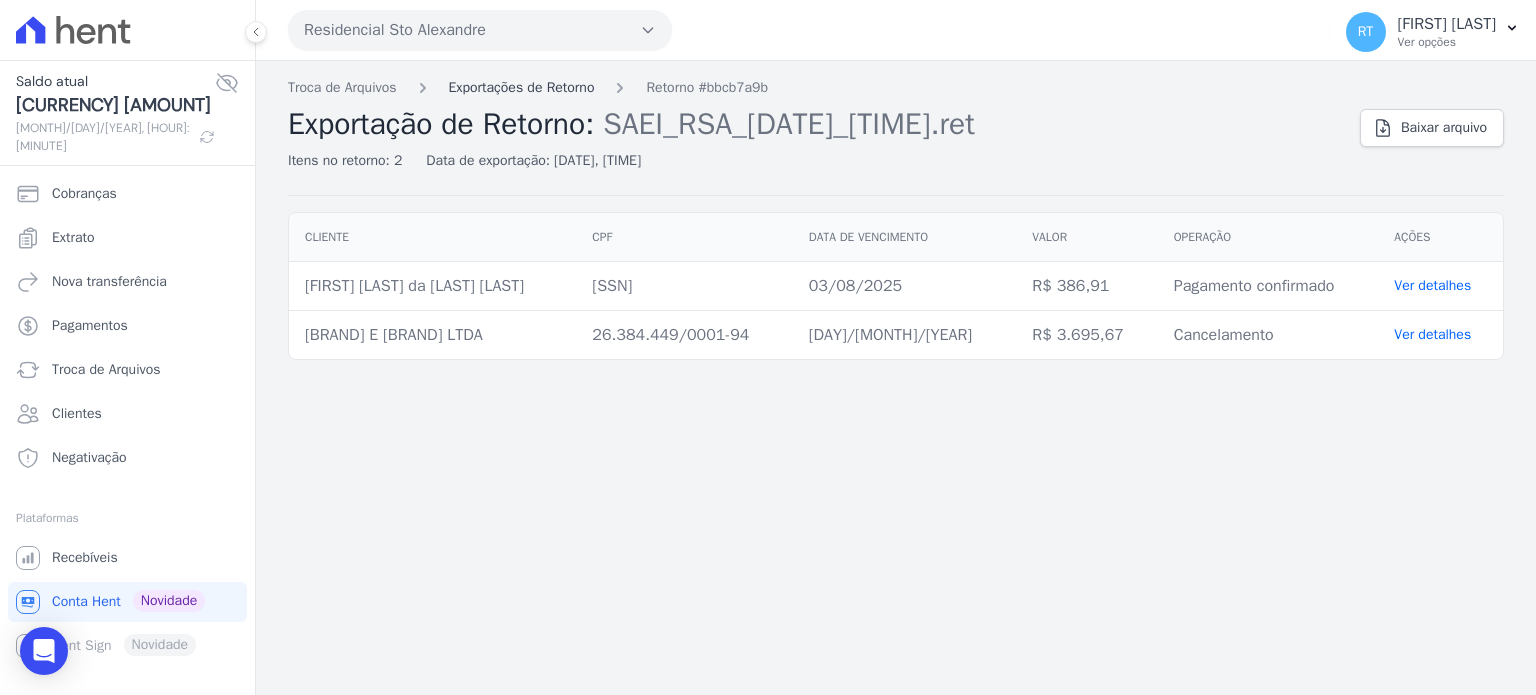 click on "Exportações de Retorno" at bounding box center [522, 87] 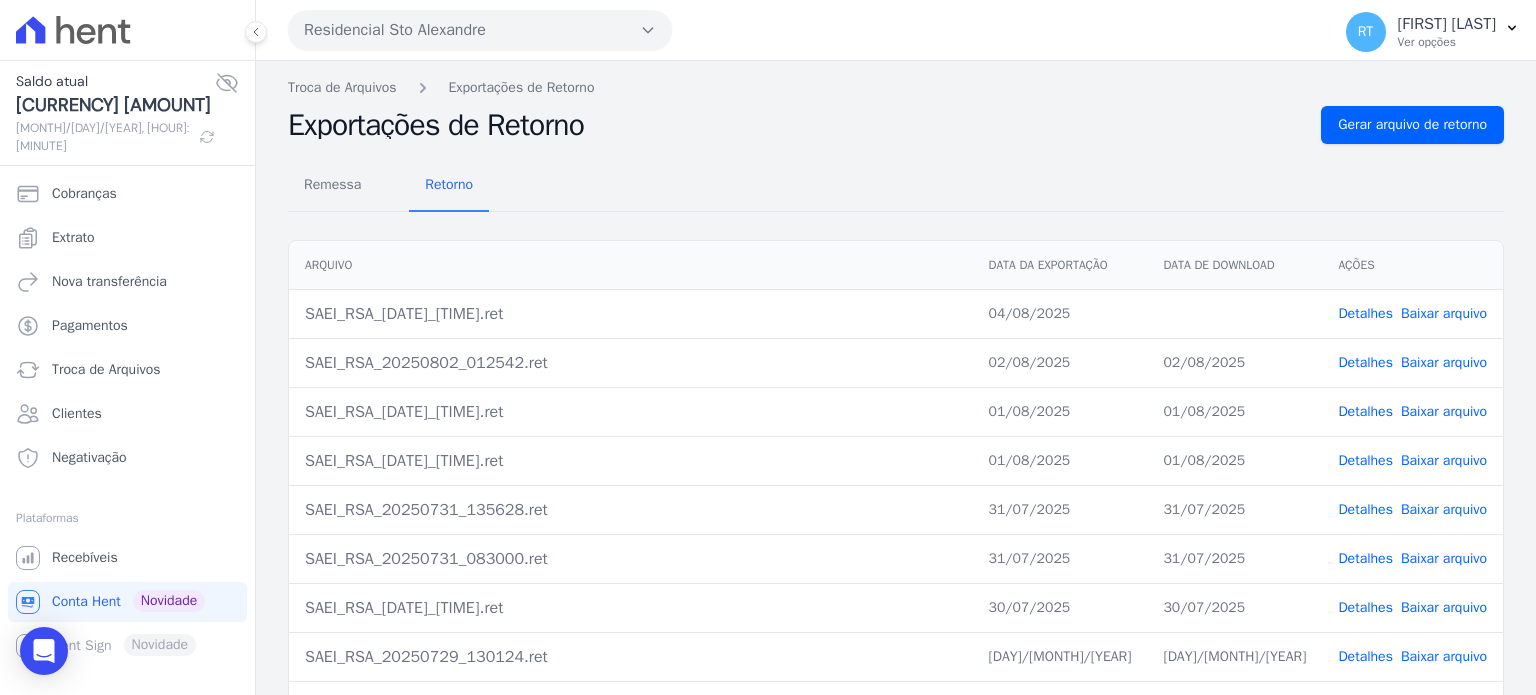 click on "Baixar arquivo" at bounding box center [1444, 313] 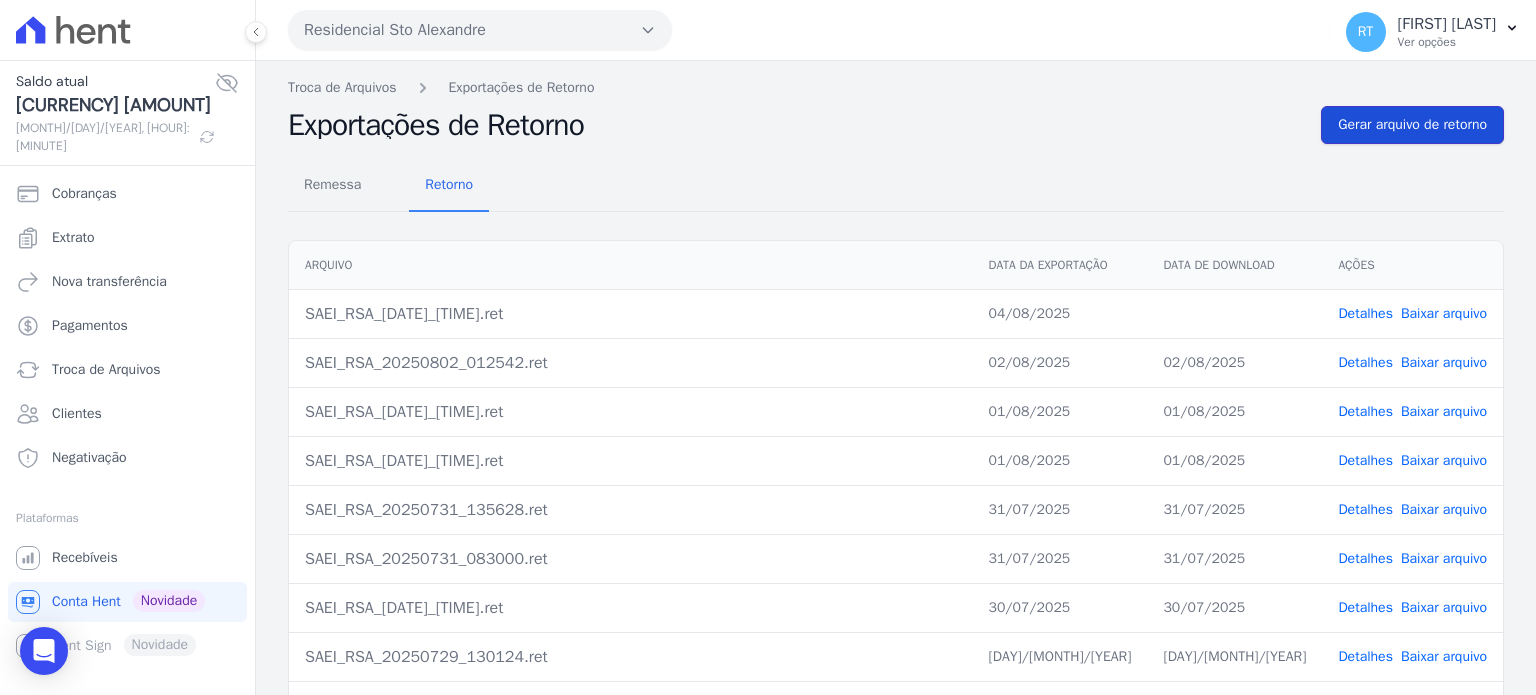 click on "Gerar arquivo de retorno" at bounding box center (1412, 125) 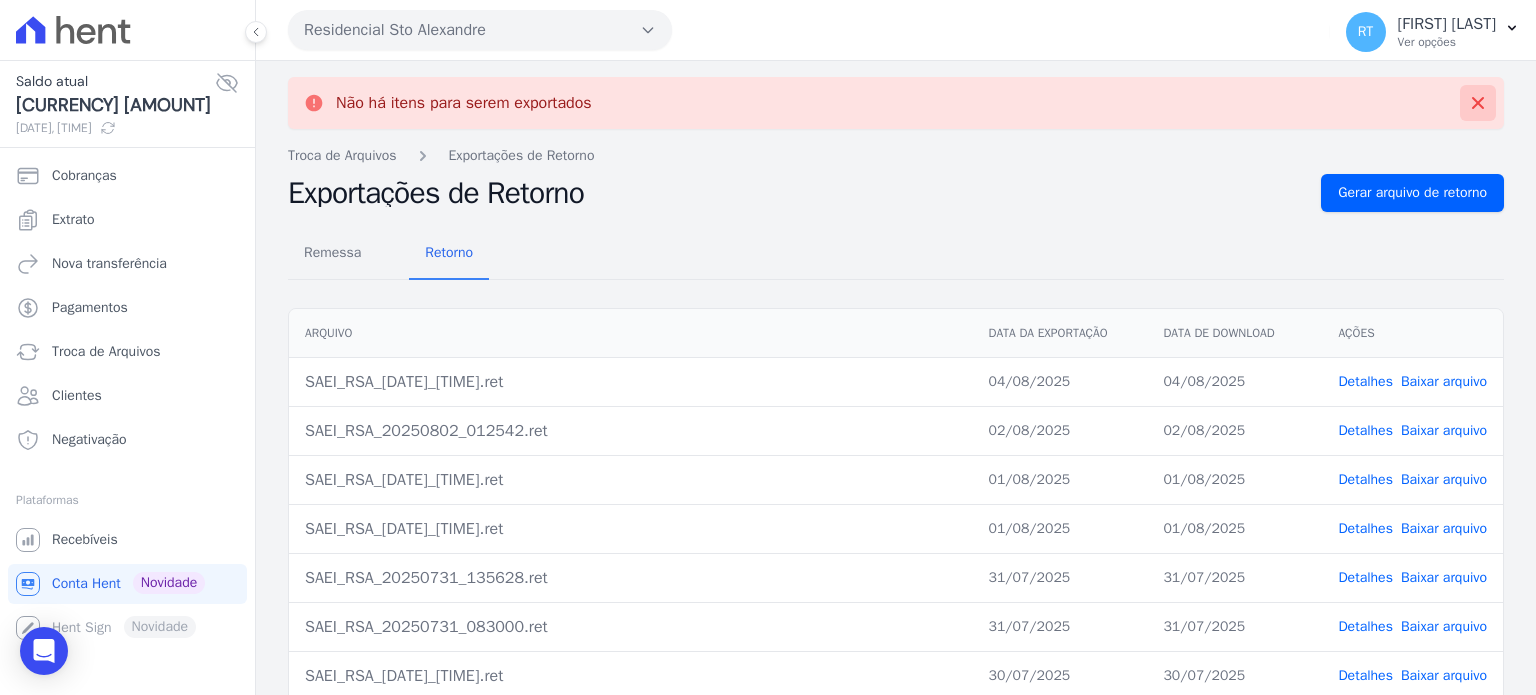 click 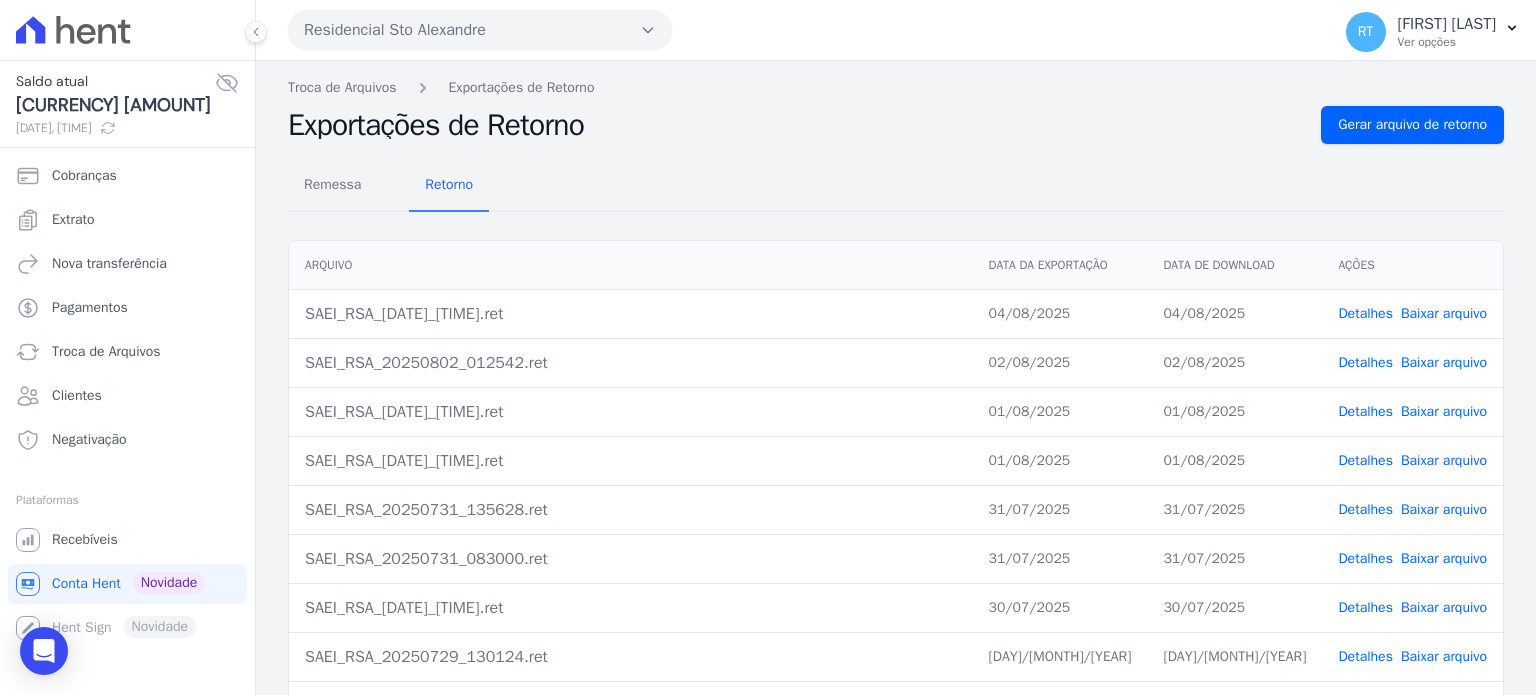 click on "Detalhes" at bounding box center [1365, 313] 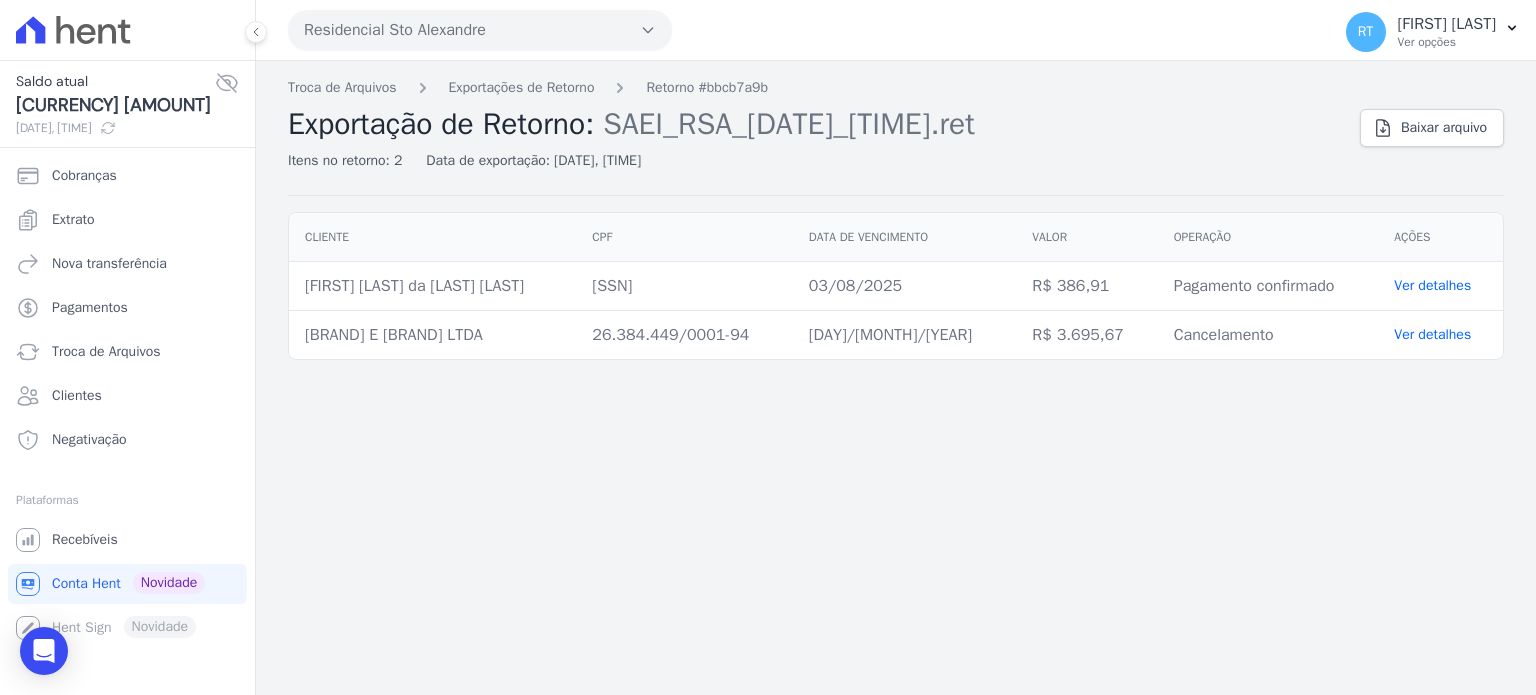 click on "Ver detalhes" at bounding box center [1432, 334] 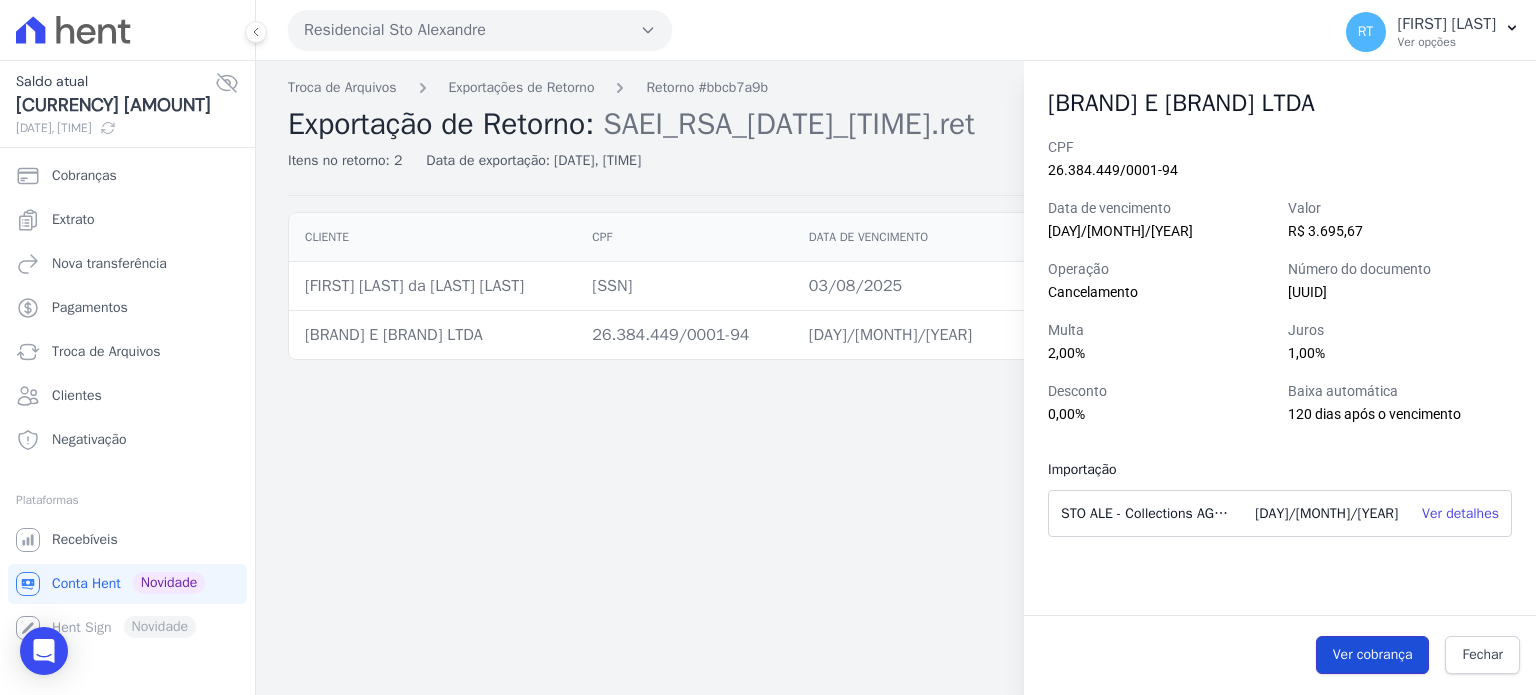 click on "Ver cobrança" at bounding box center [1373, 655] 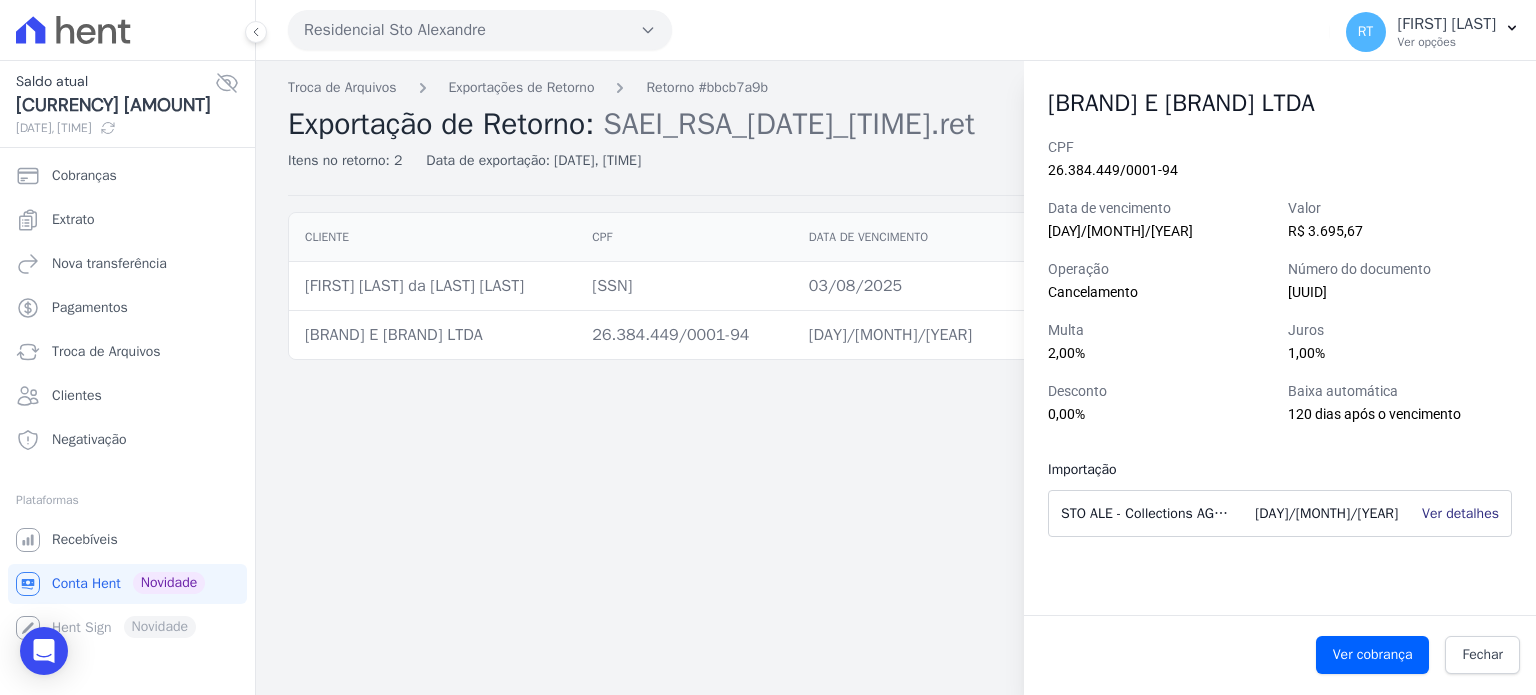 click on "Ver detalhes" at bounding box center (1460, 513) 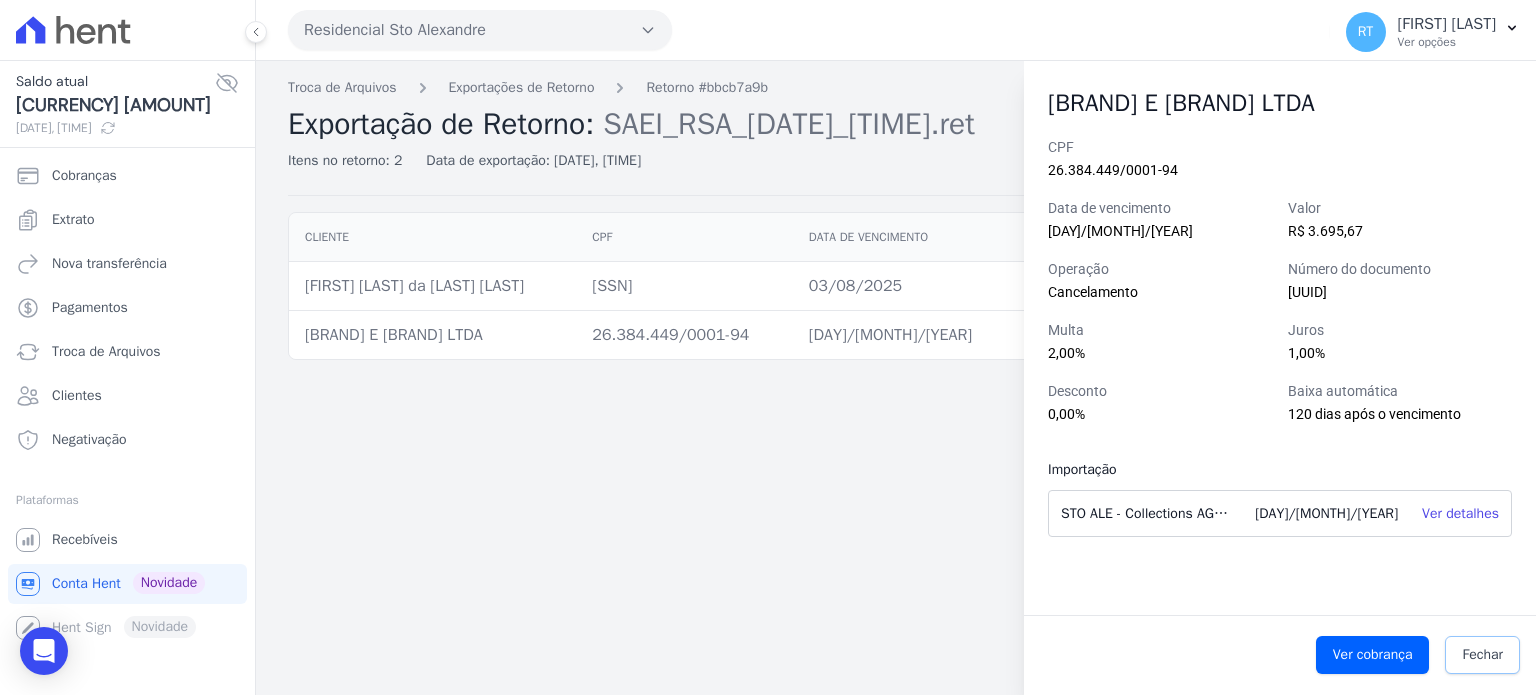 click on "Fechar" at bounding box center (1482, 655) 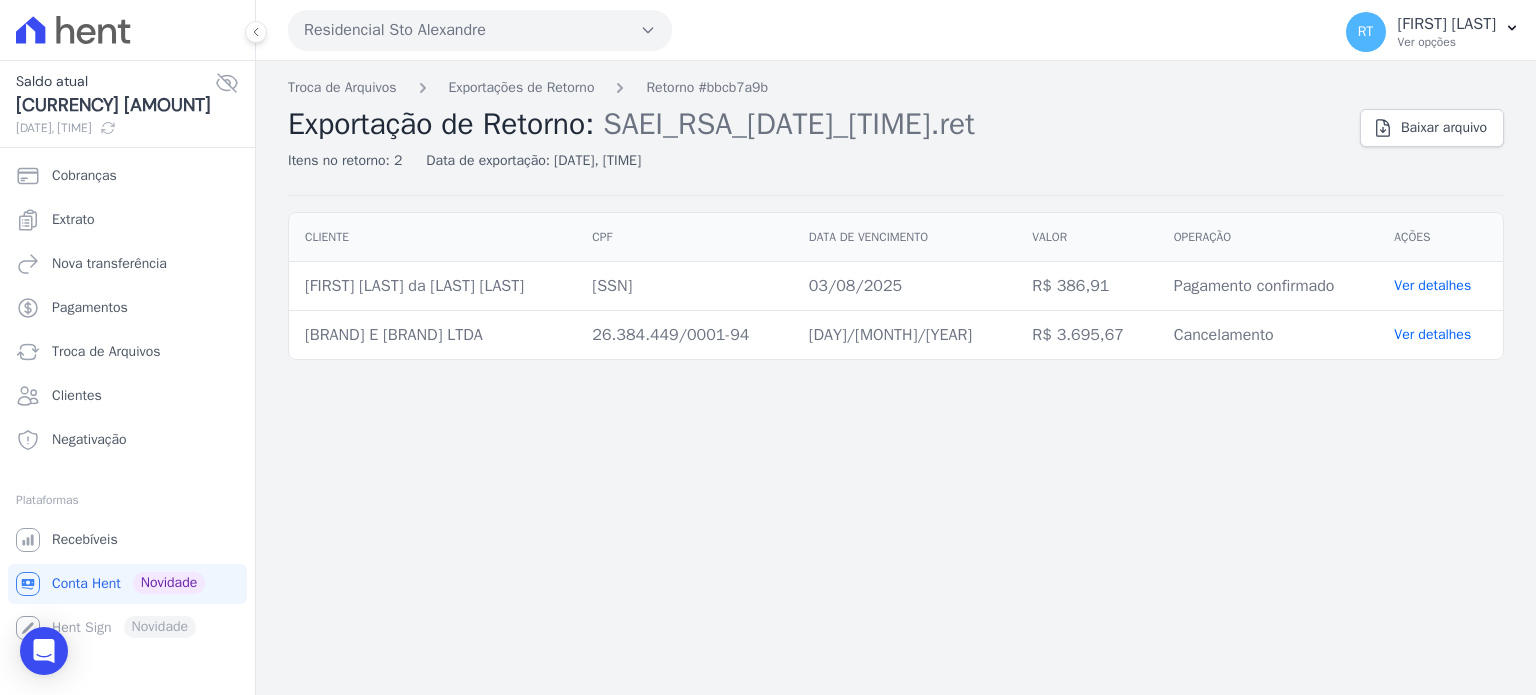 click on "Ver detalhes" at bounding box center (1432, 285) 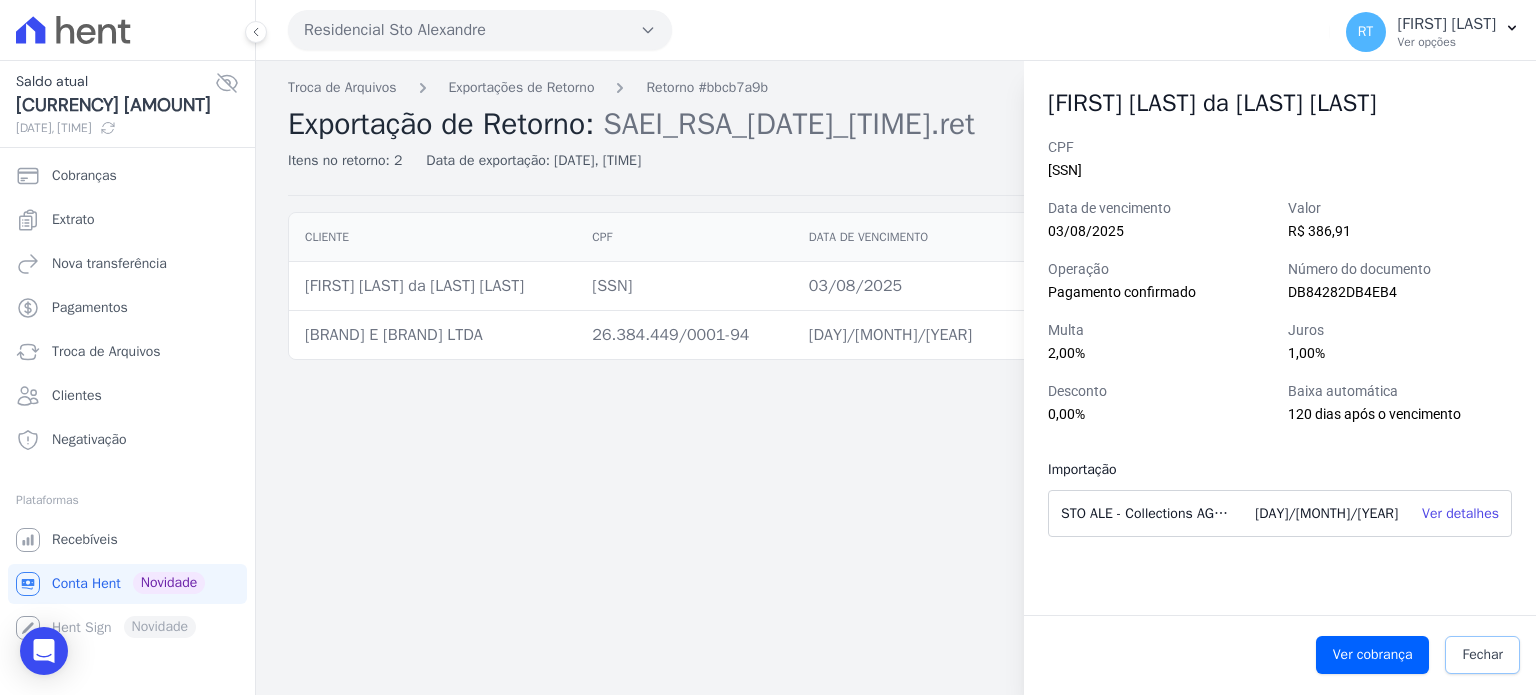 click on "Fechar" at bounding box center (1482, 655) 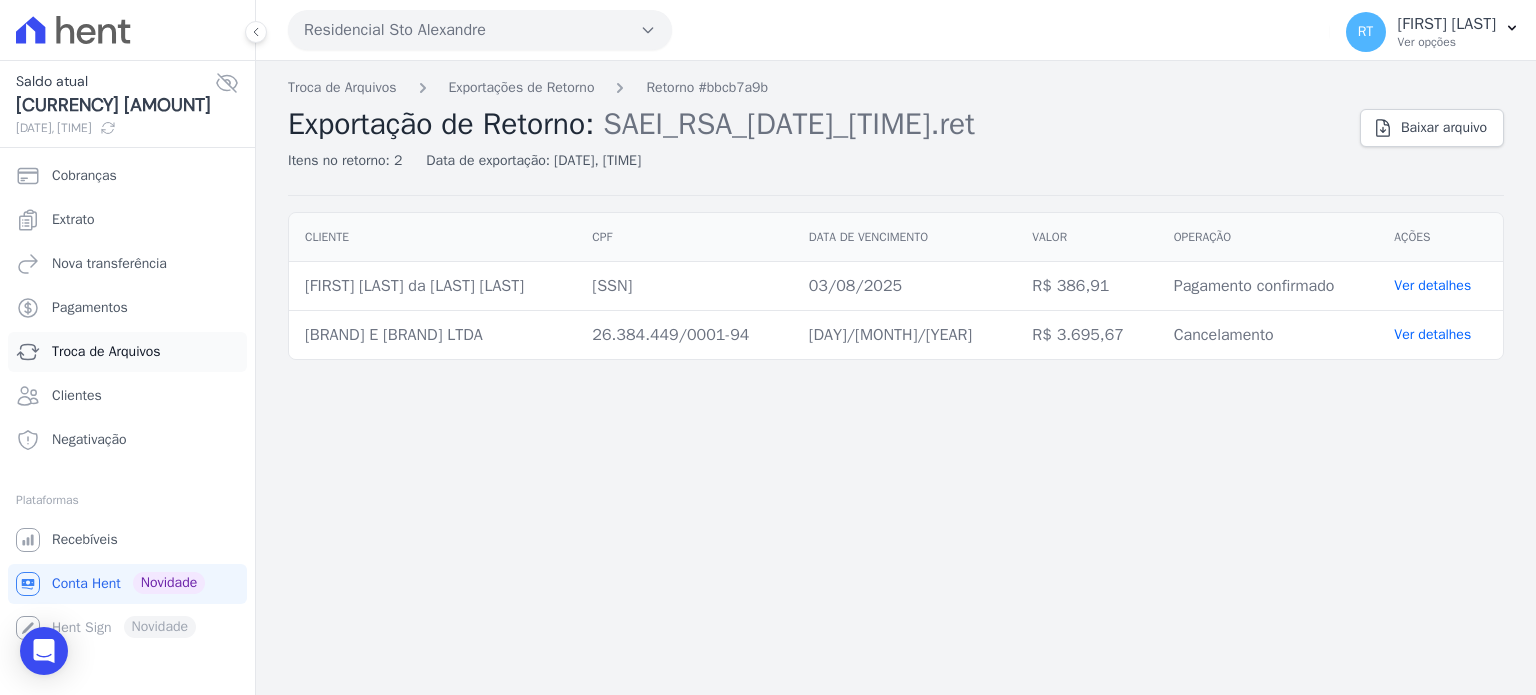 click on "Troca de Arquivos" at bounding box center (106, 352) 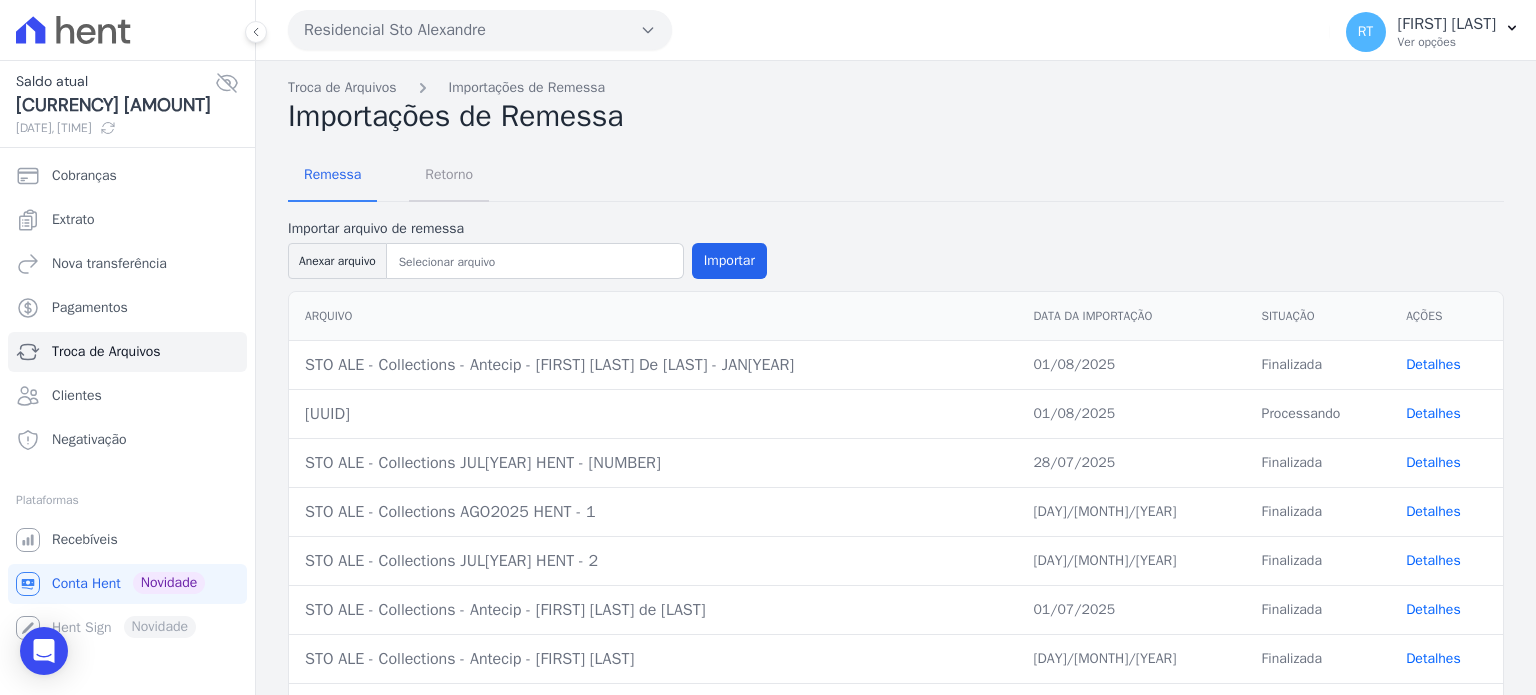 click on "Retorno" at bounding box center [449, 174] 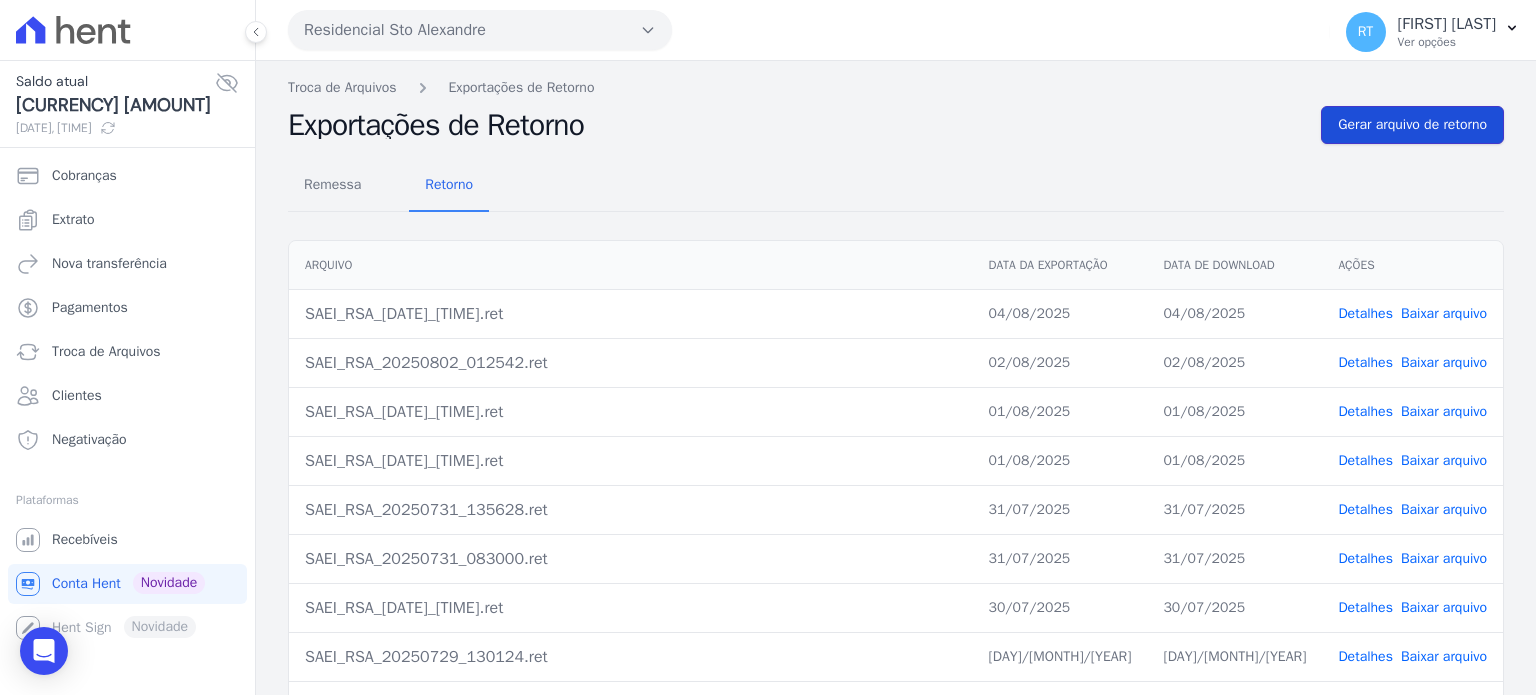 click on "Gerar arquivo de retorno" at bounding box center (1412, 125) 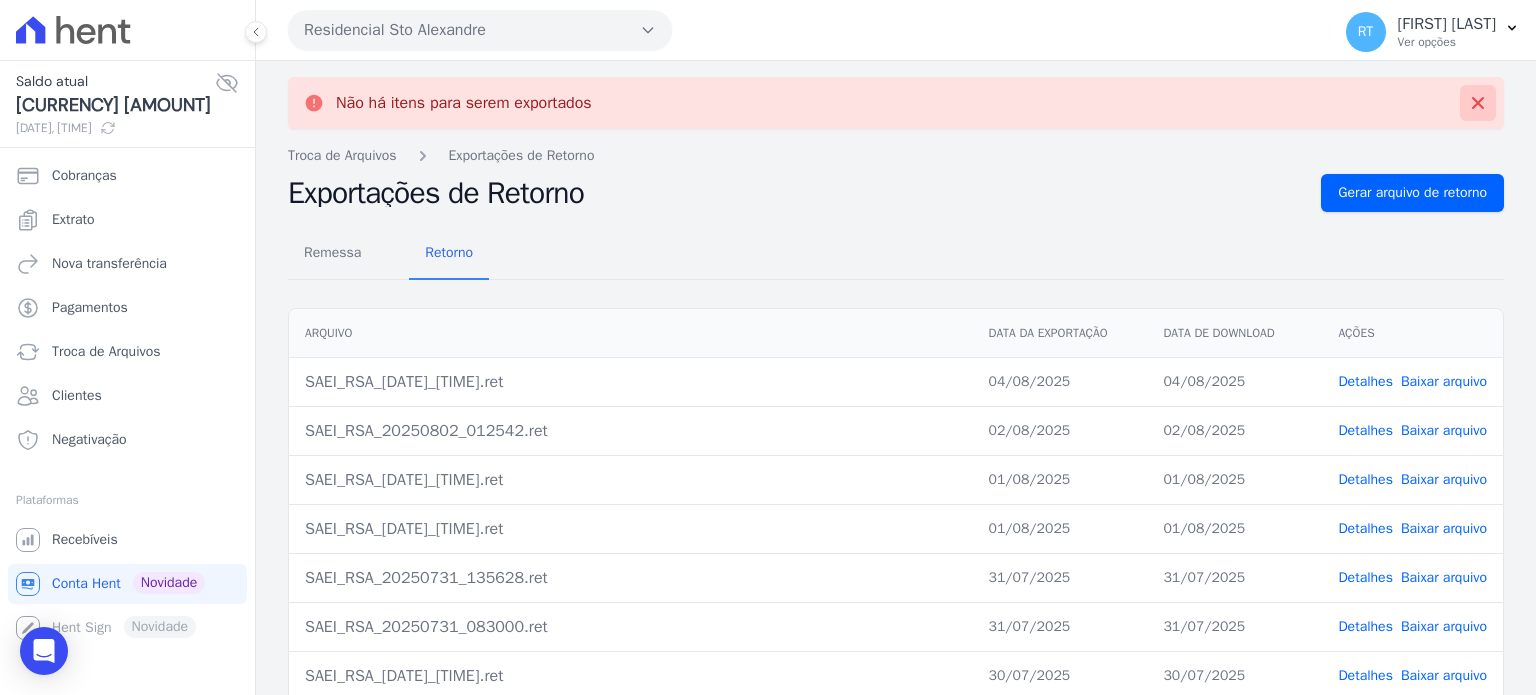 click on "Não há itens para serem exportados" at bounding box center (896, 103) 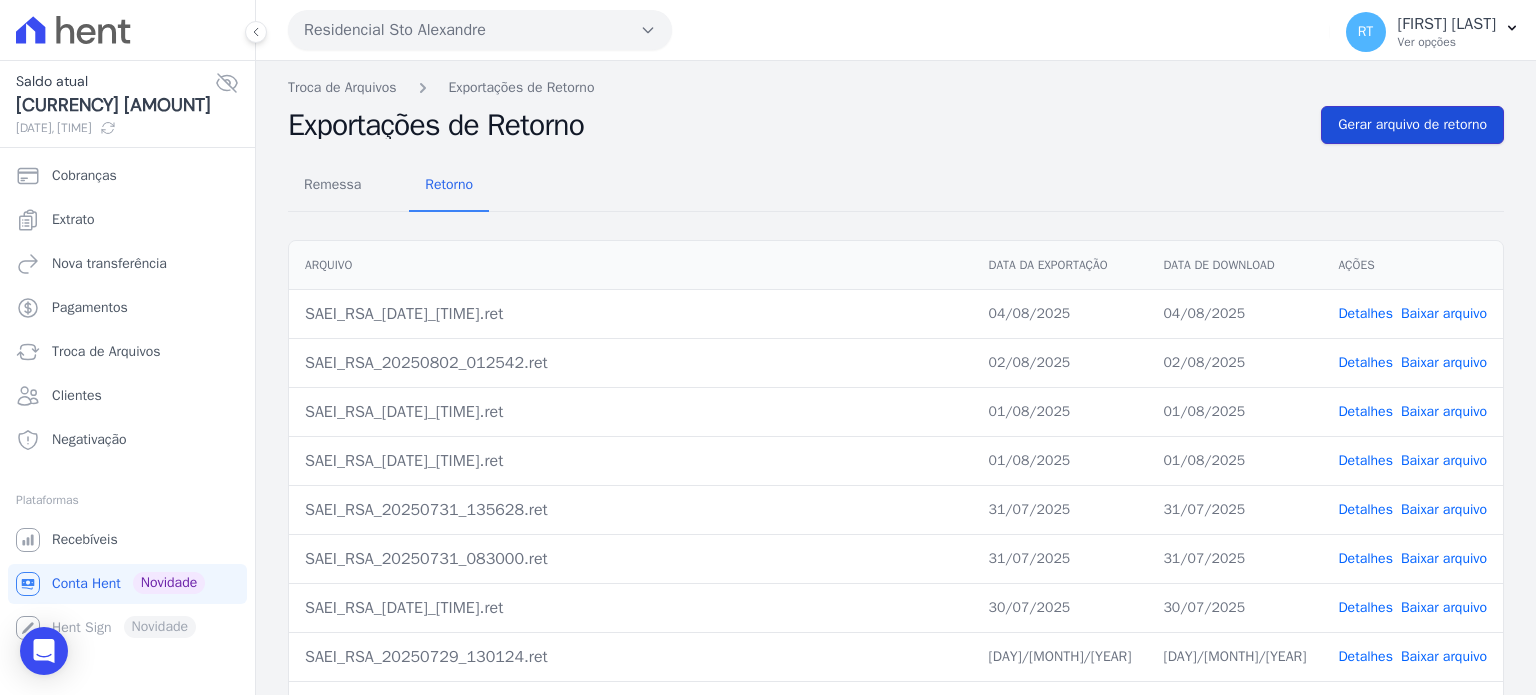 click on "Gerar arquivo de retorno" at bounding box center (1412, 125) 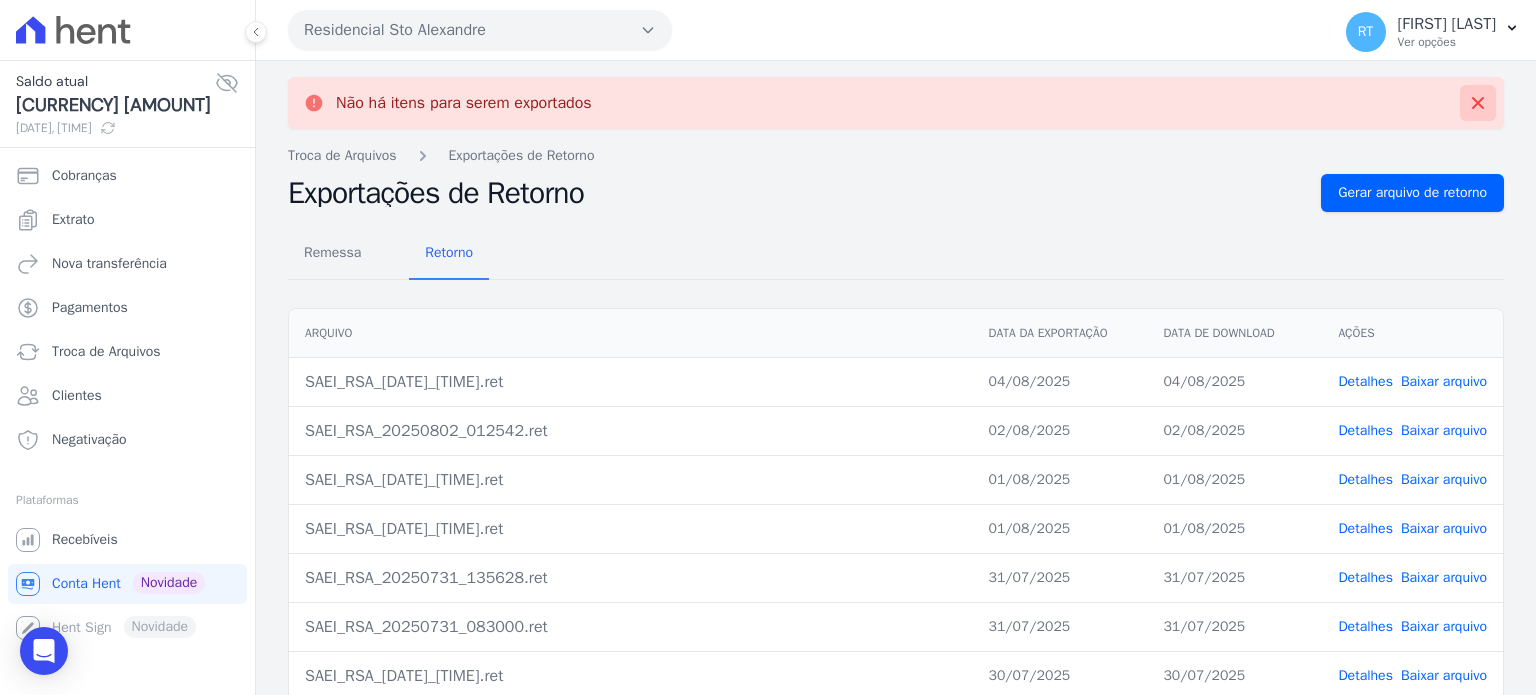 click 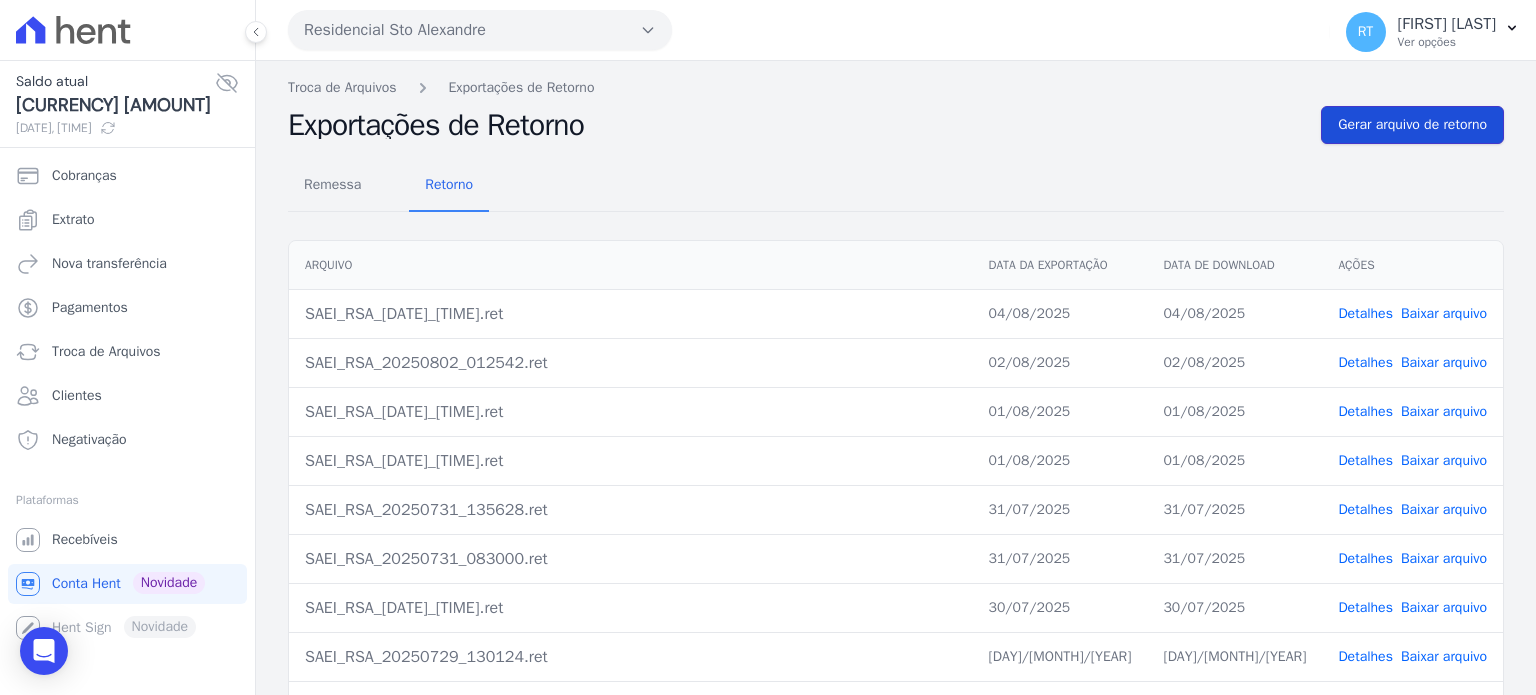 click on "Gerar arquivo de retorno" at bounding box center (1412, 125) 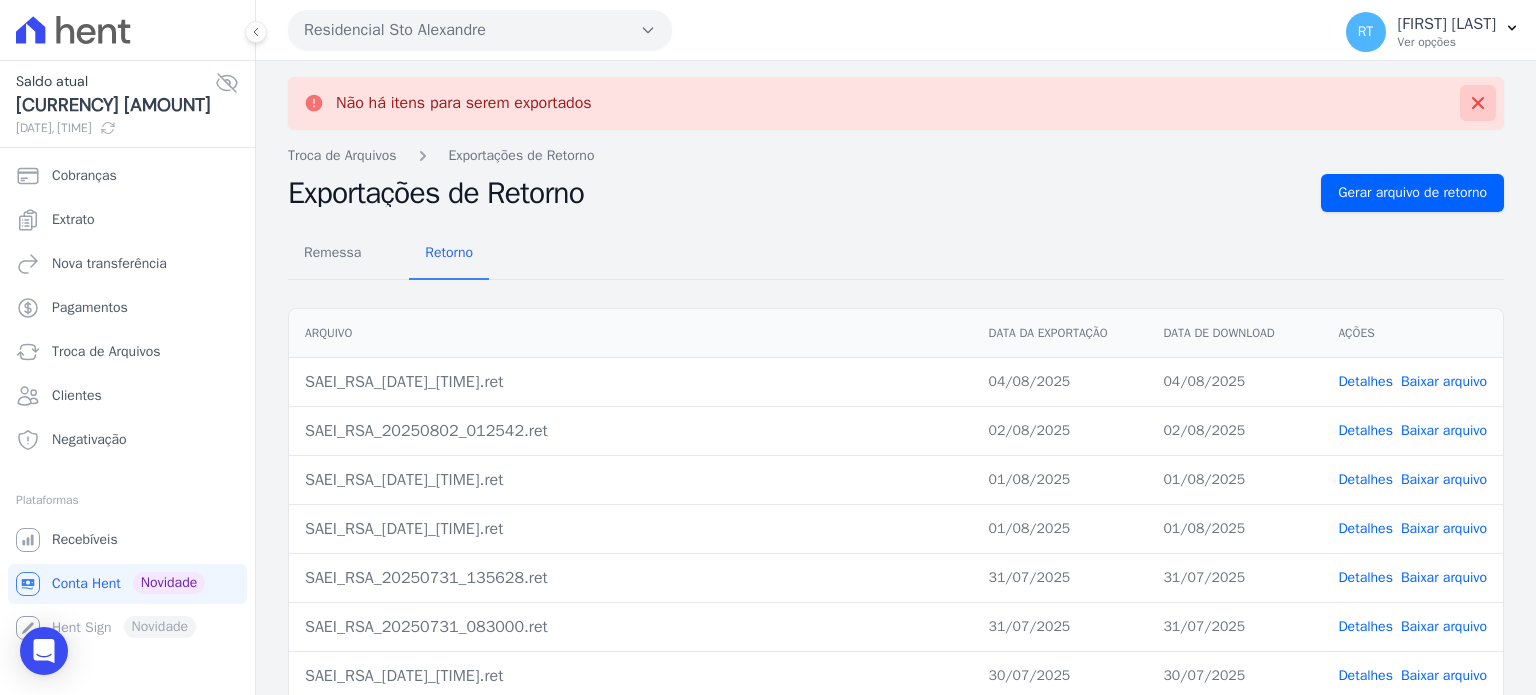 click 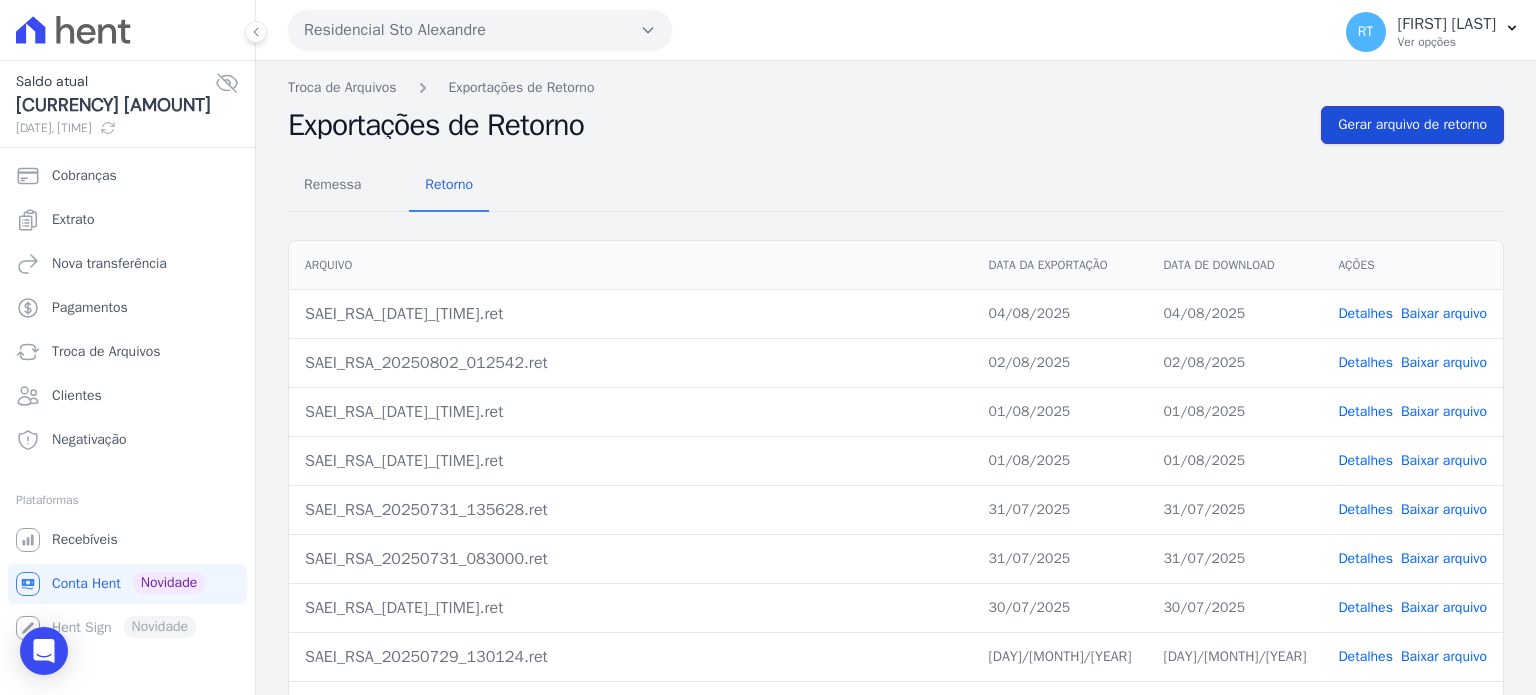 click on "Gerar arquivo de retorno" at bounding box center [1412, 125] 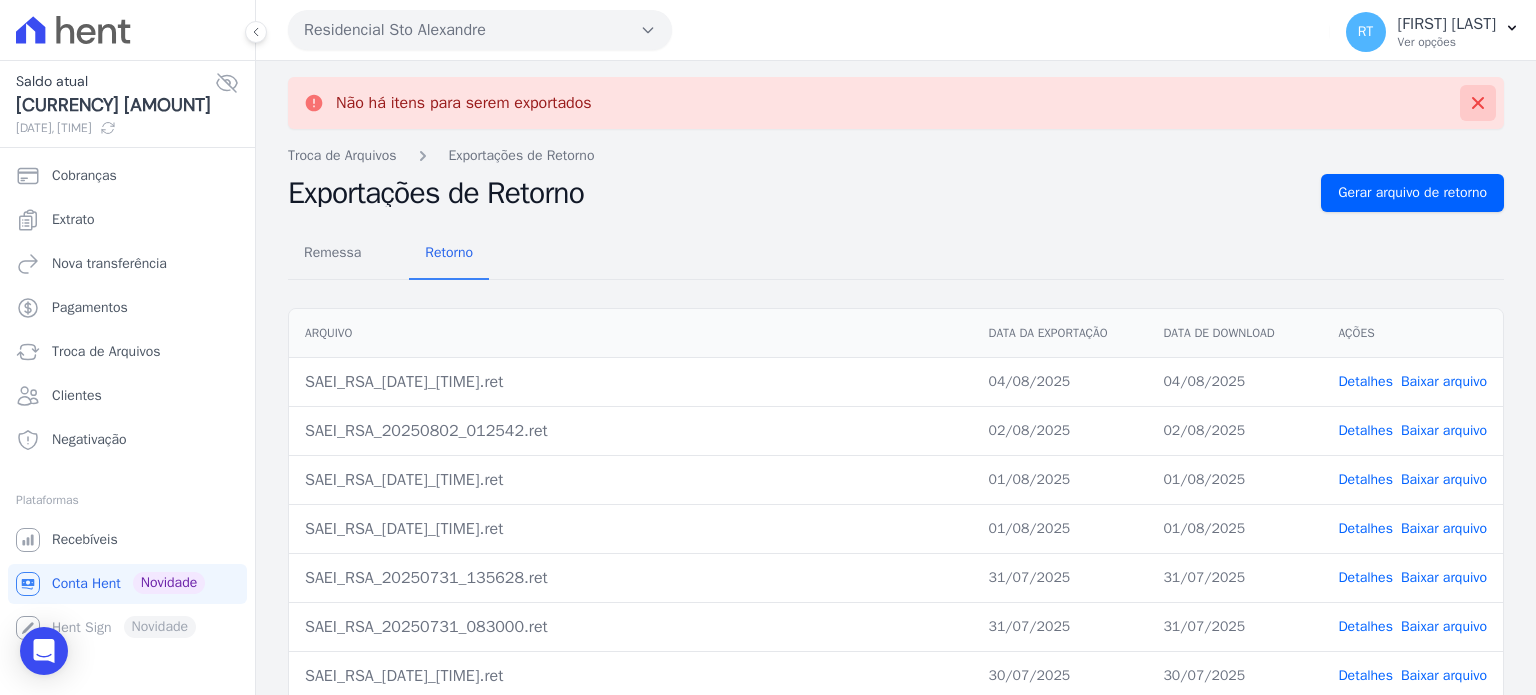 click 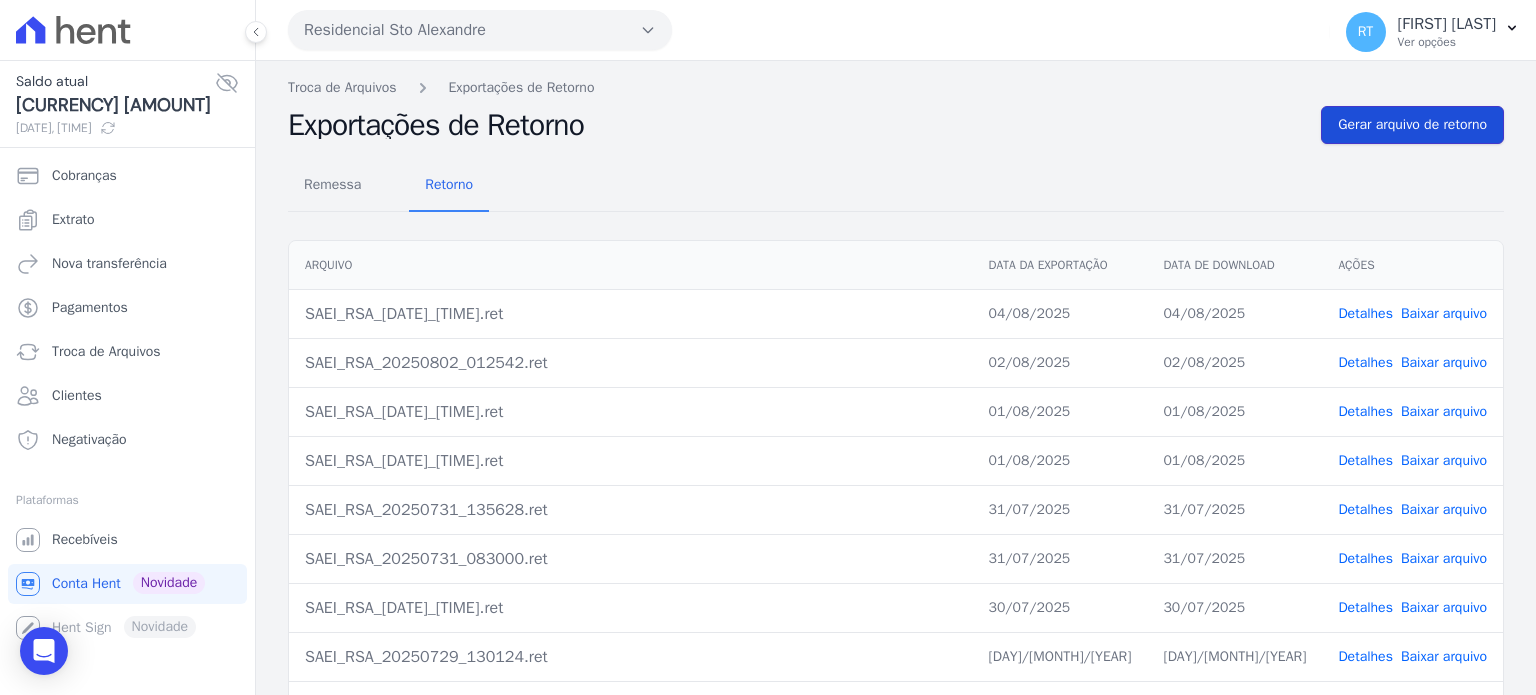 click on "Gerar arquivo de retorno" at bounding box center (1412, 125) 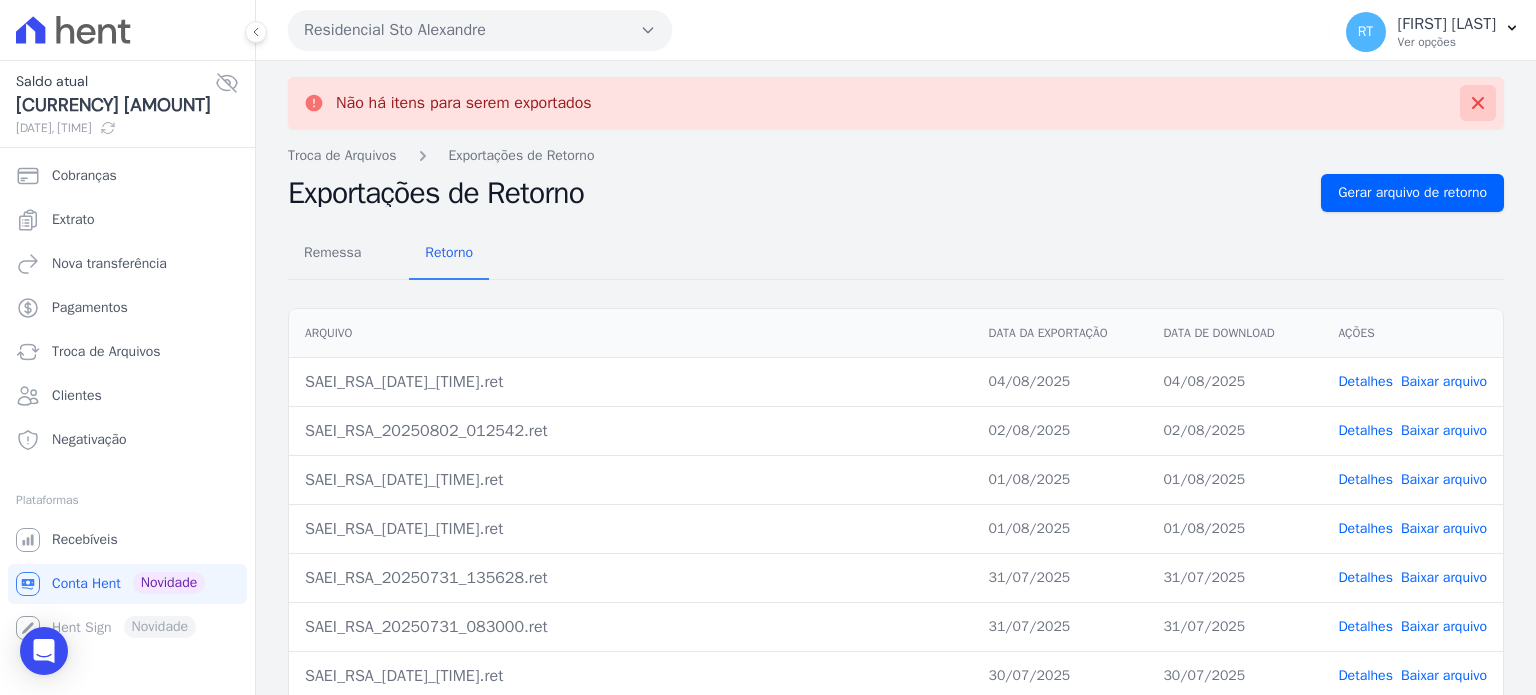 click 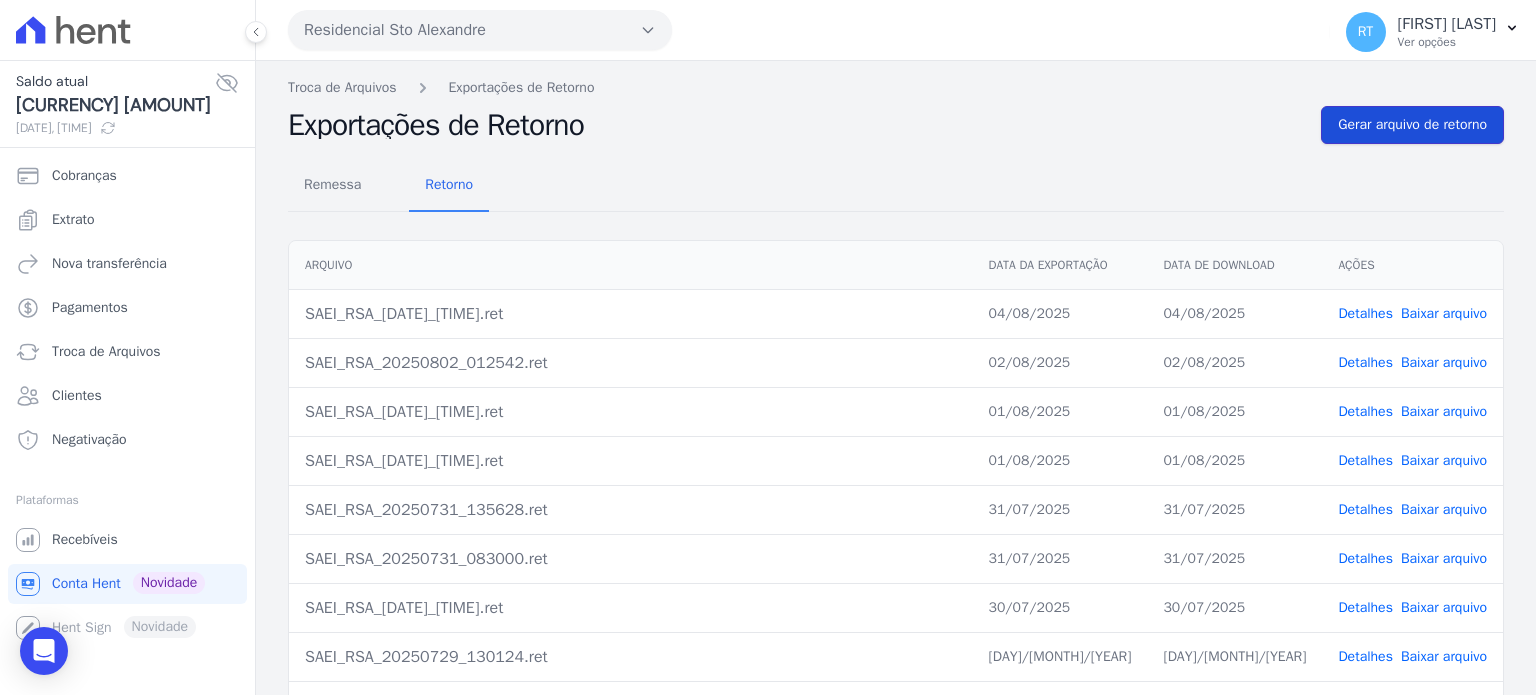 click on "Gerar arquivo de retorno" at bounding box center (1412, 125) 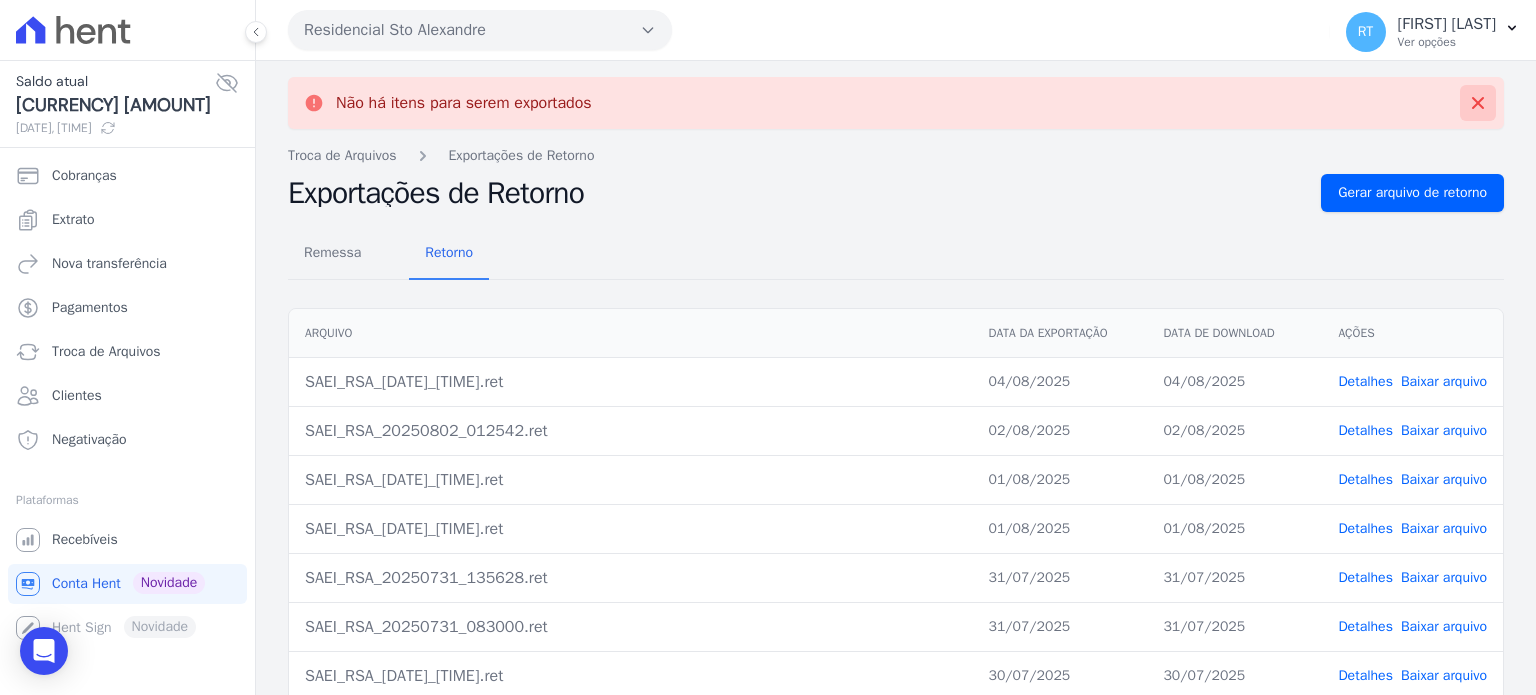 click 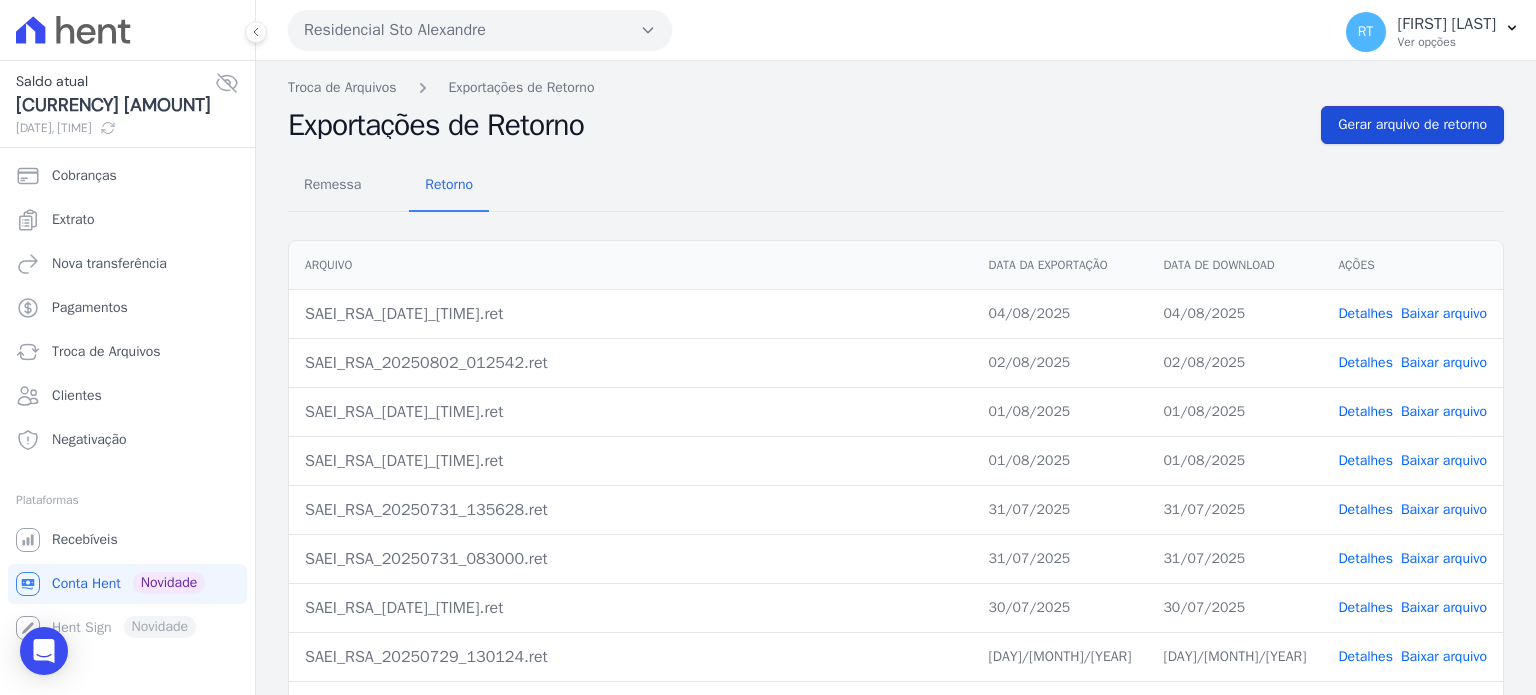 click on "Gerar arquivo de retorno" at bounding box center (1412, 125) 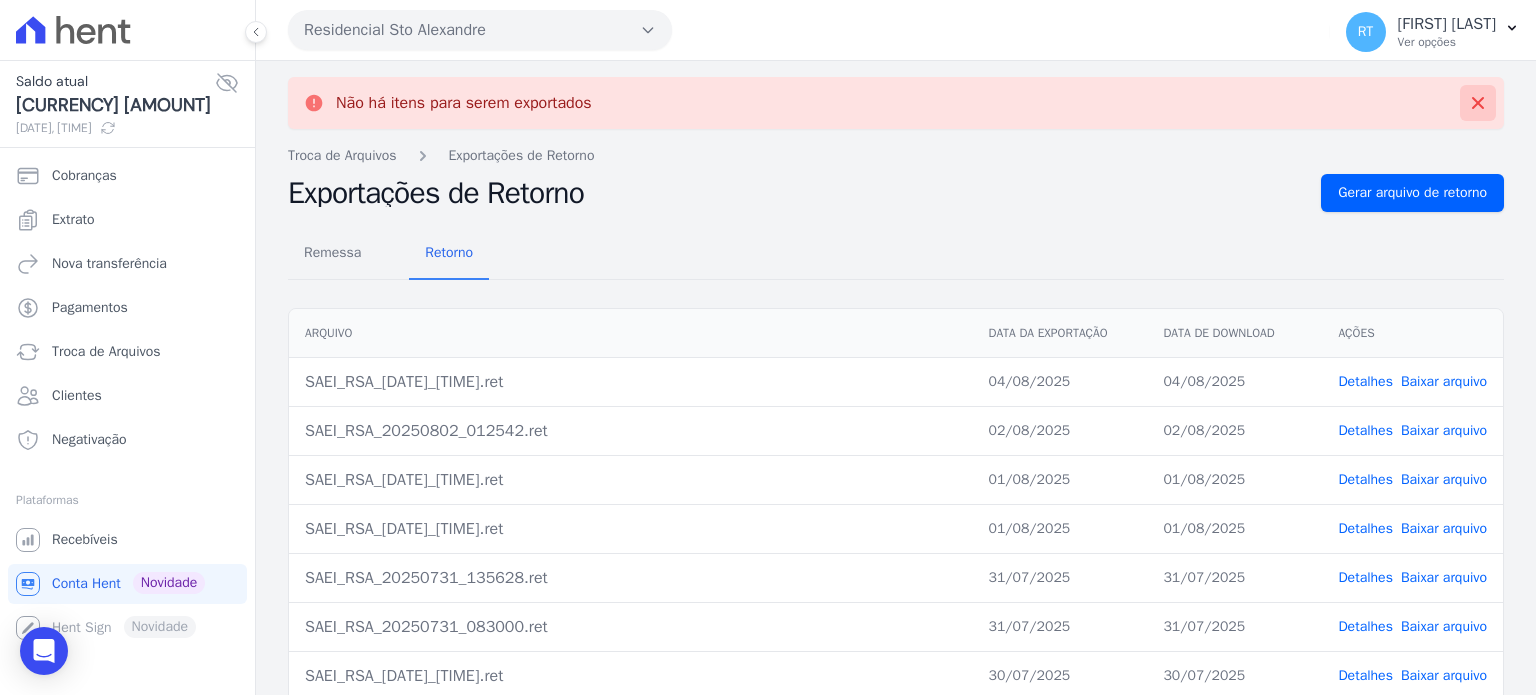 click 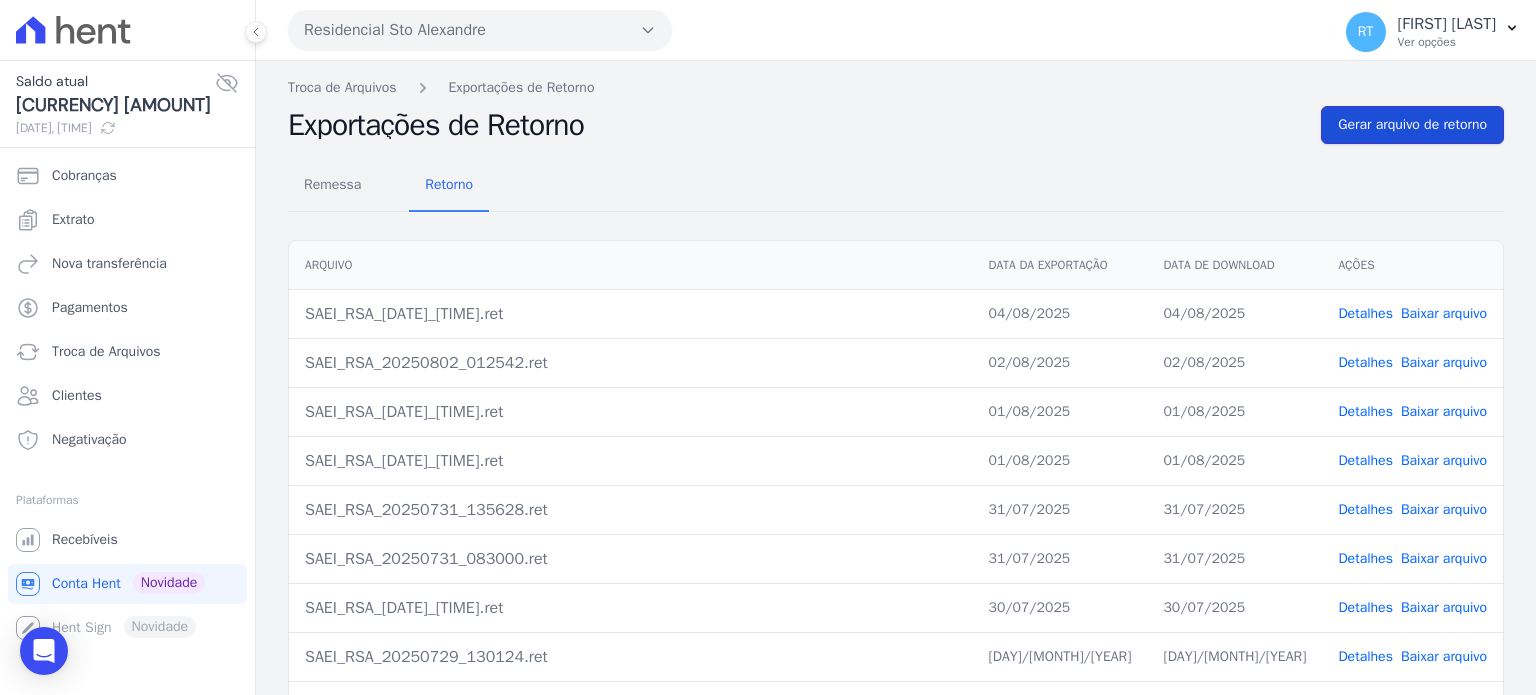 click on "Gerar arquivo de retorno" at bounding box center [1412, 125] 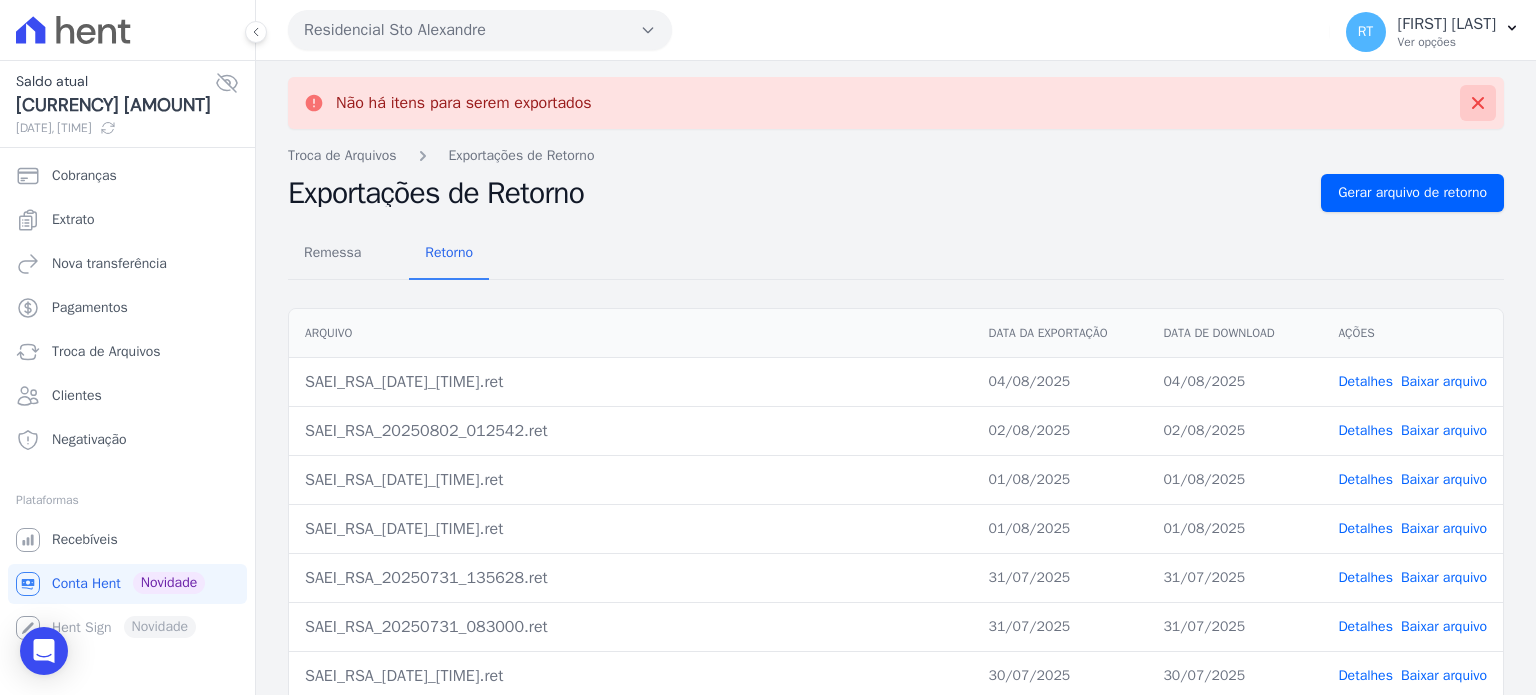 click 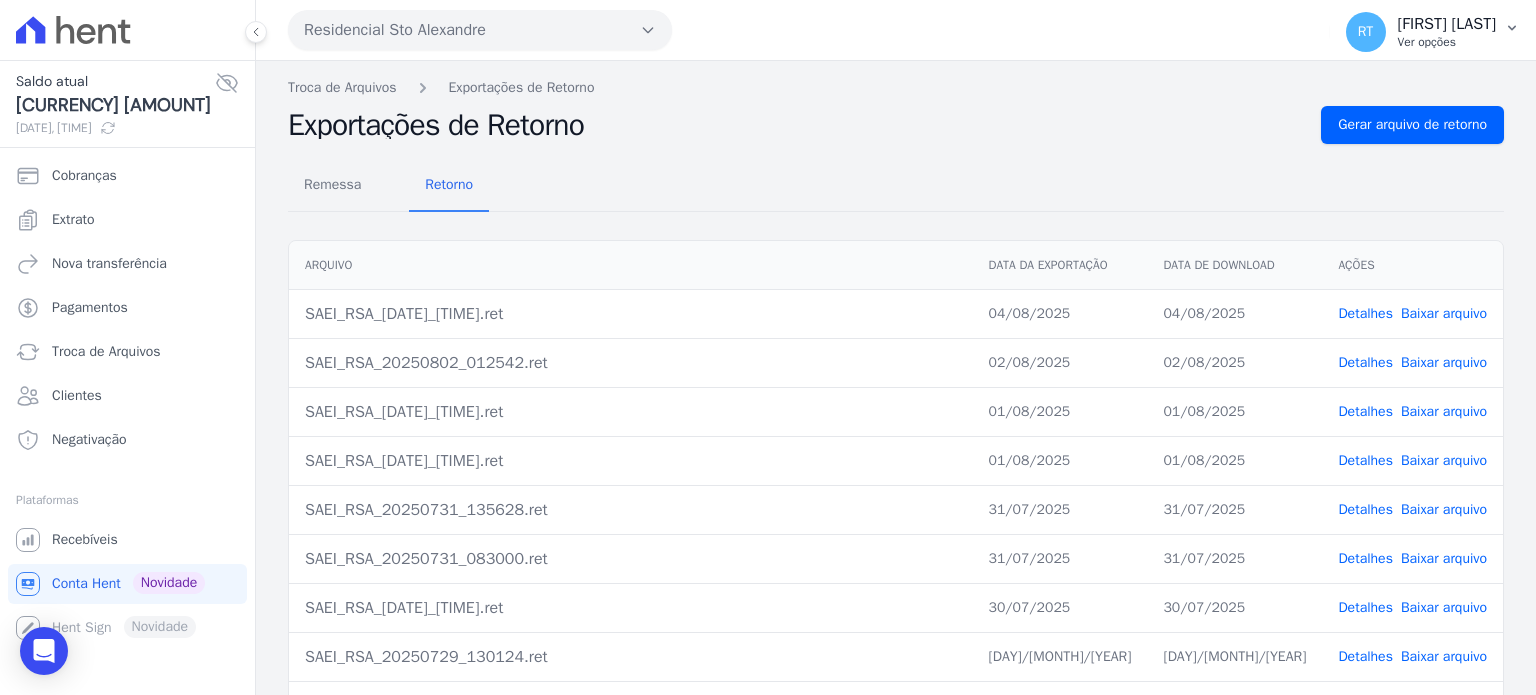 click on "[FIRST] [LAST]" at bounding box center [1447, 24] 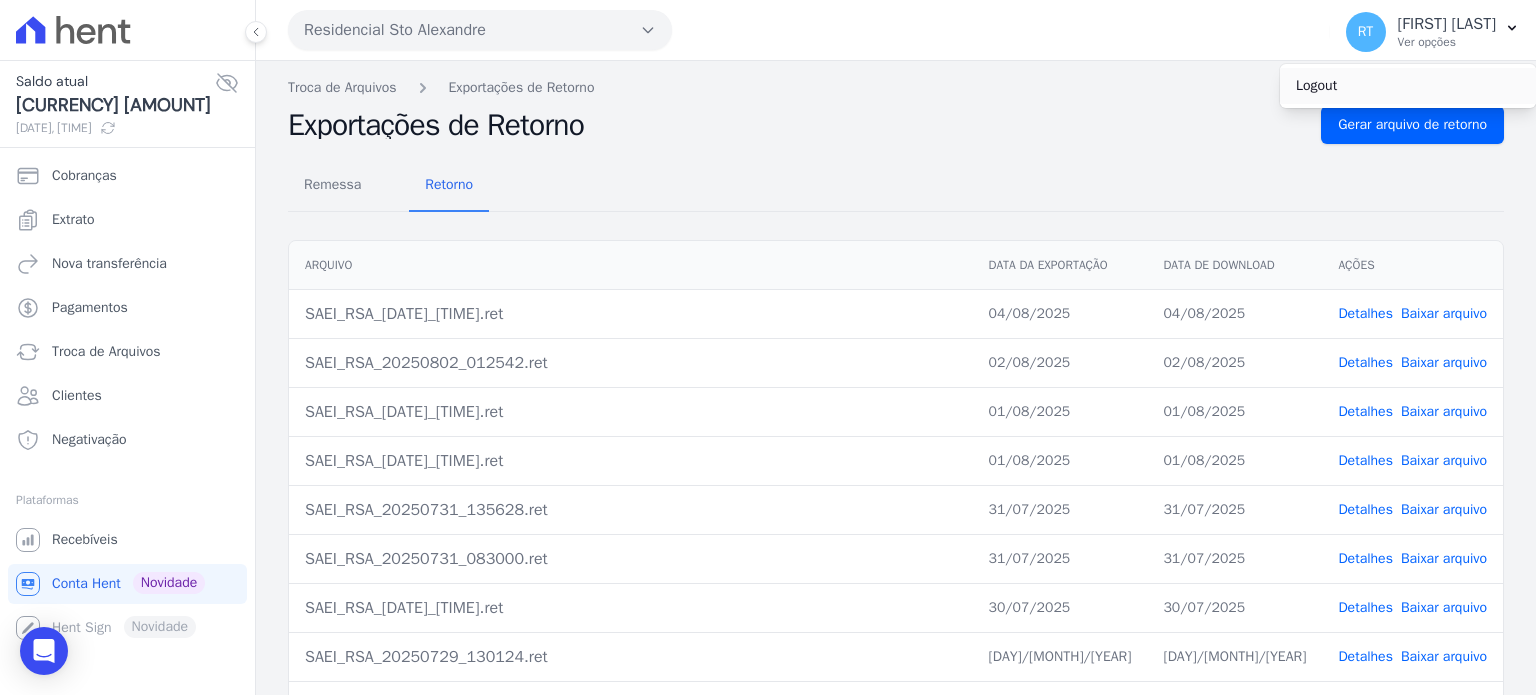 click on "Logout" at bounding box center [1408, 86] 